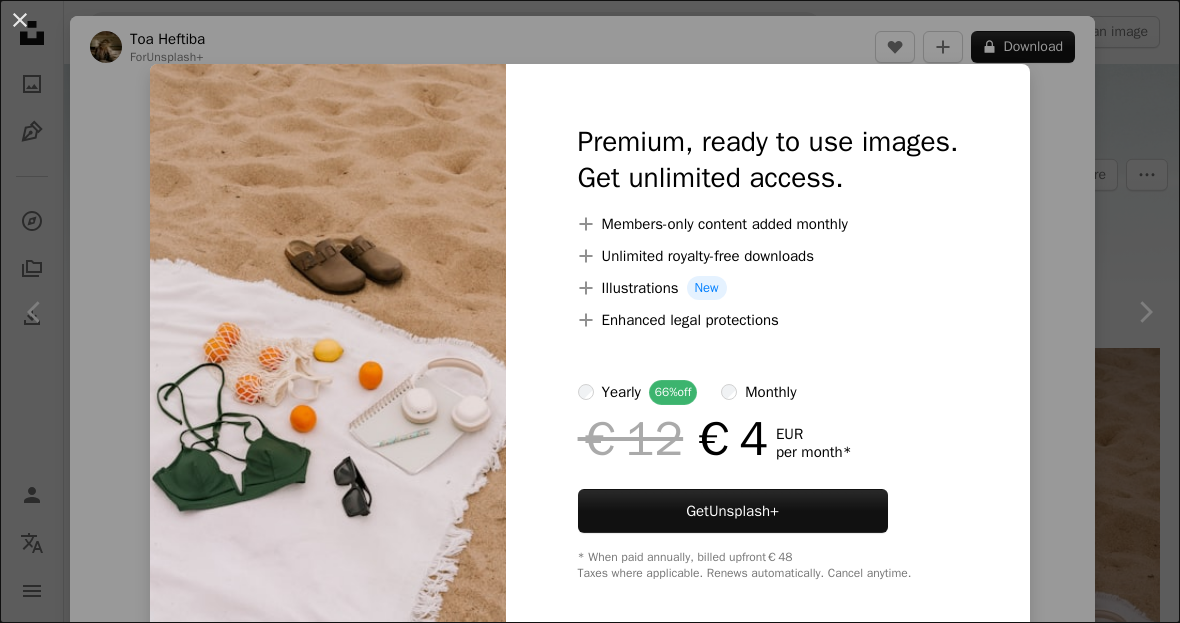 scroll, scrollTop: 269, scrollLeft: 0, axis: vertical 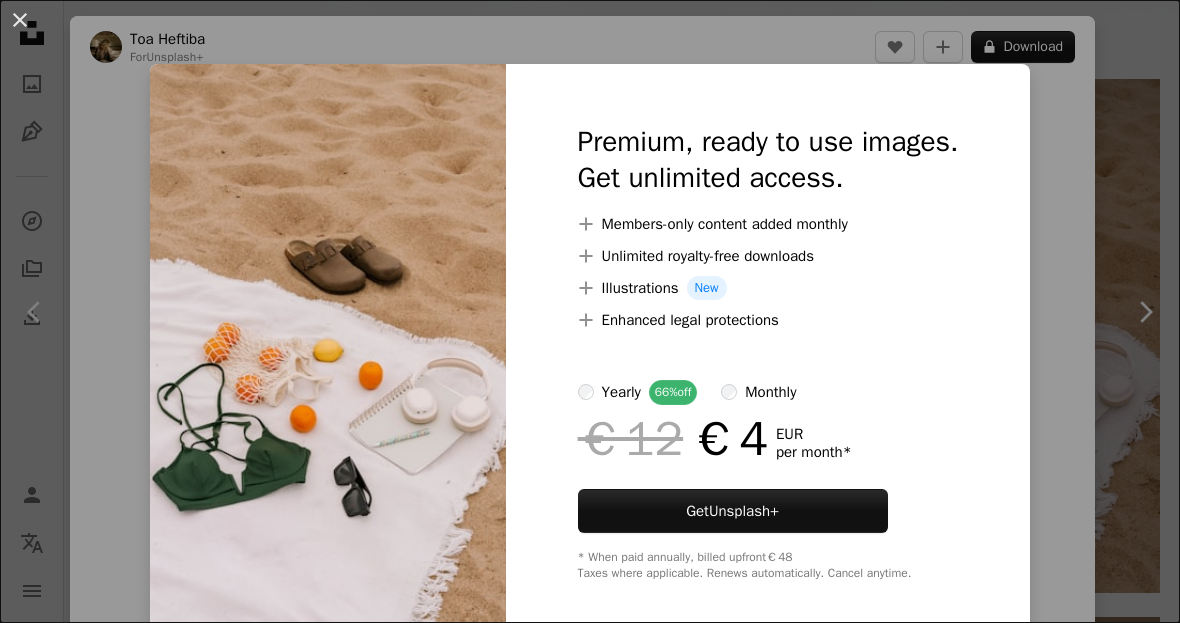 click on "An X shape" at bounding box center (20, 20) 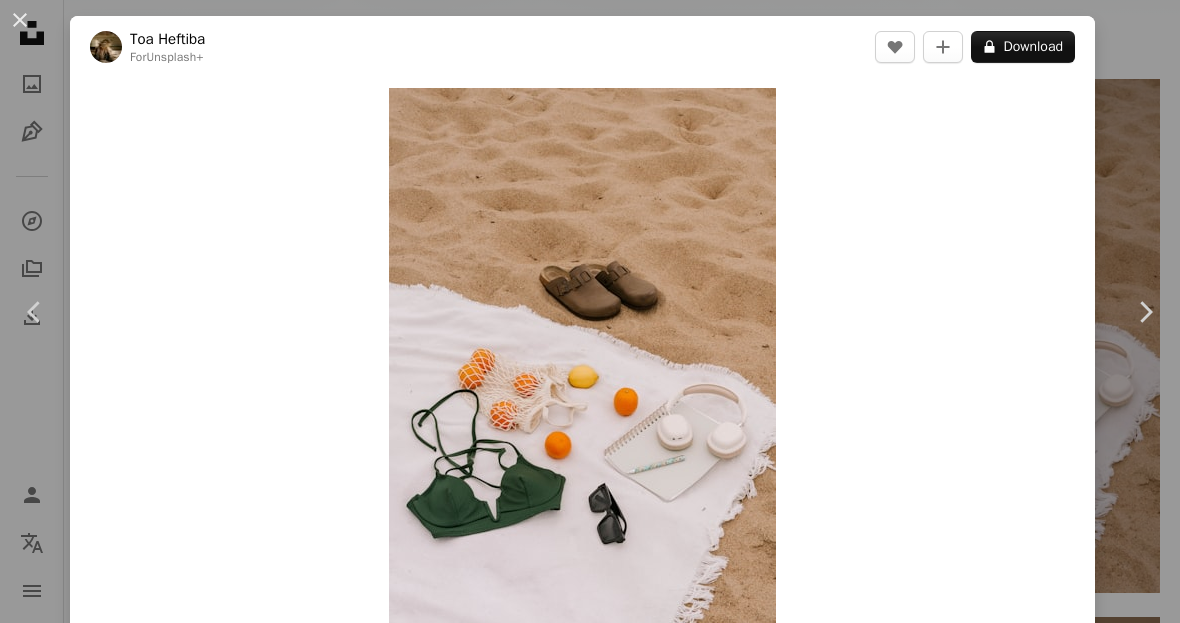 click on "An X shape" at bounding box center [20, 20] 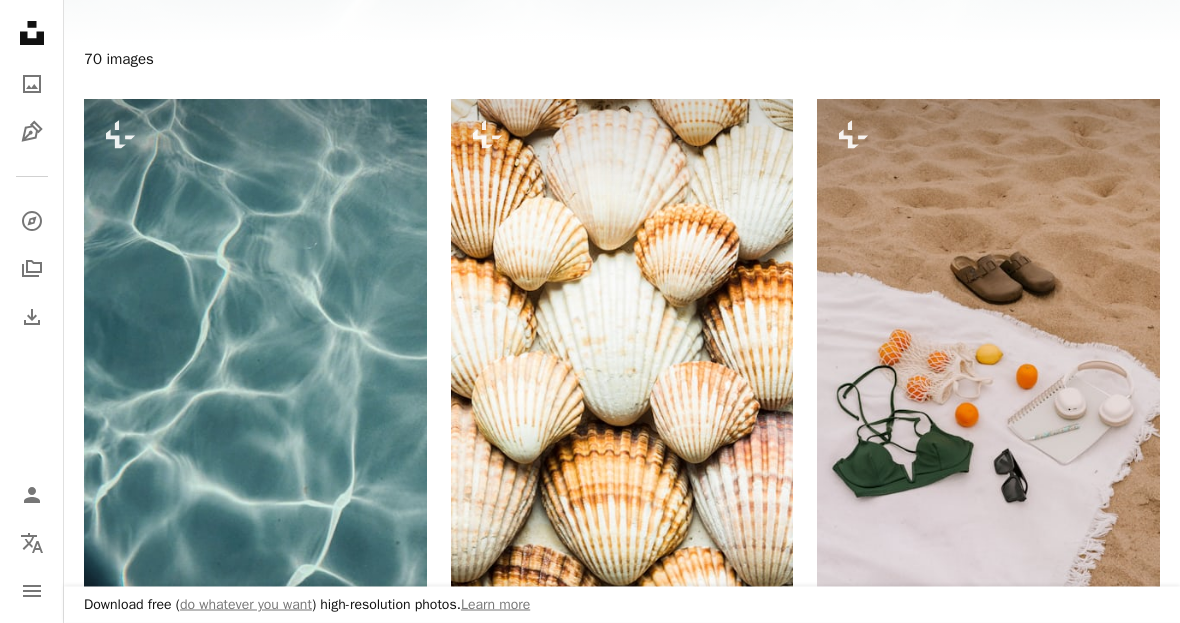 scroll, scrollTop: 249, scrollLeft: 0, axis: vertical 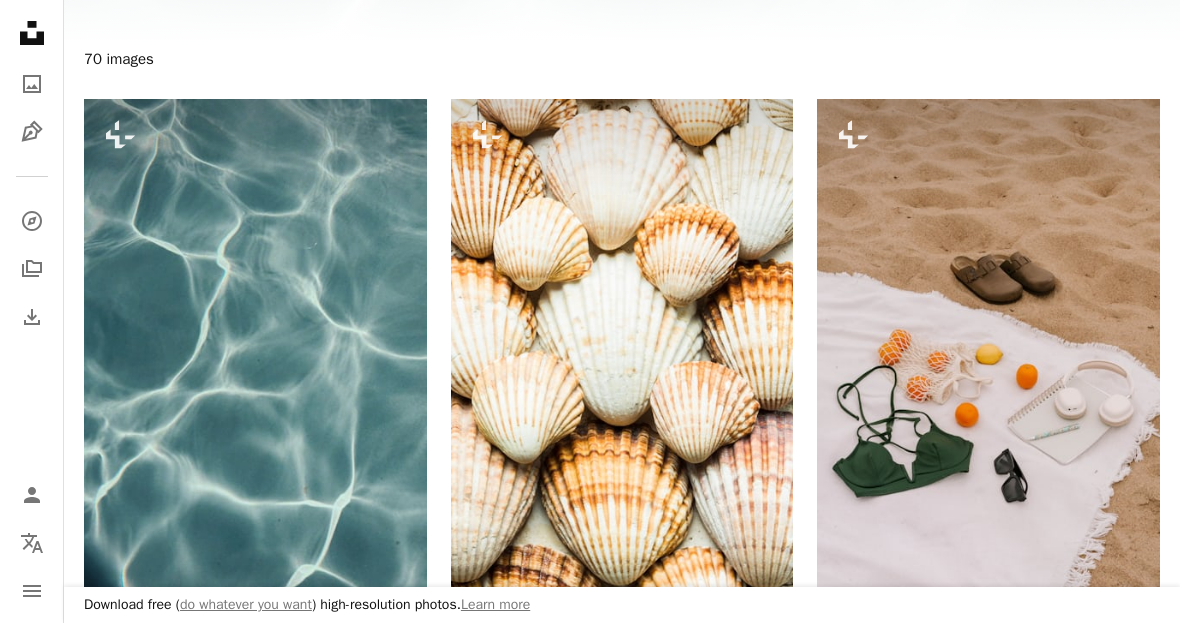 click on "Toa Heftiba" at bounding box center [914, 571] 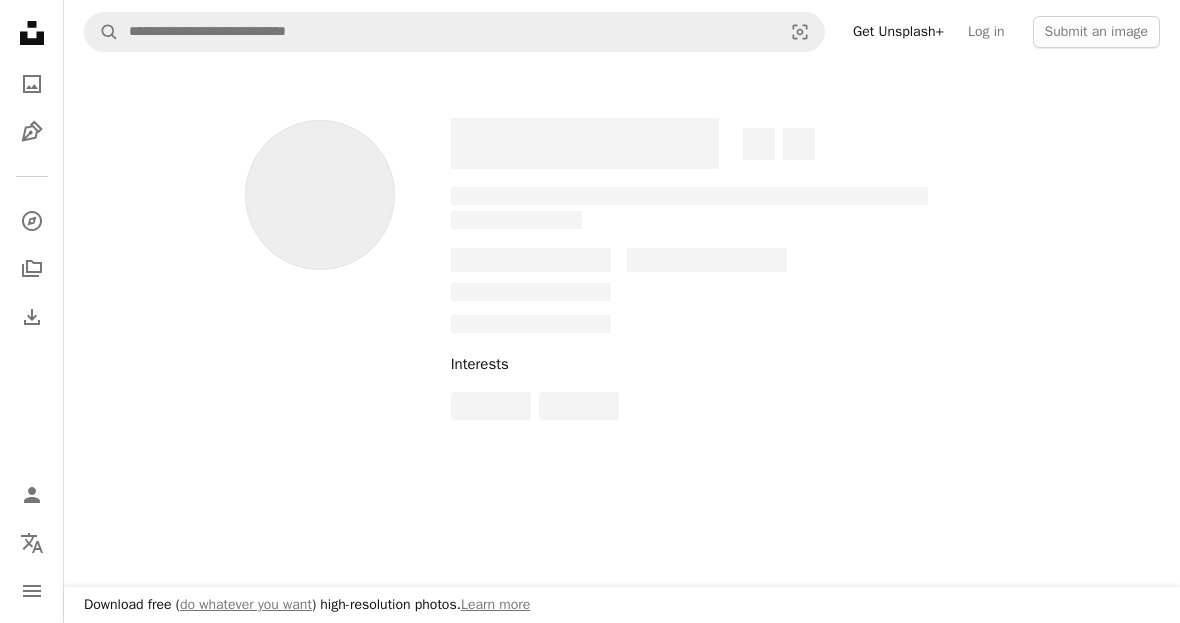 scroll, scrollTop: 0, scrollLeft: 0, axis: both 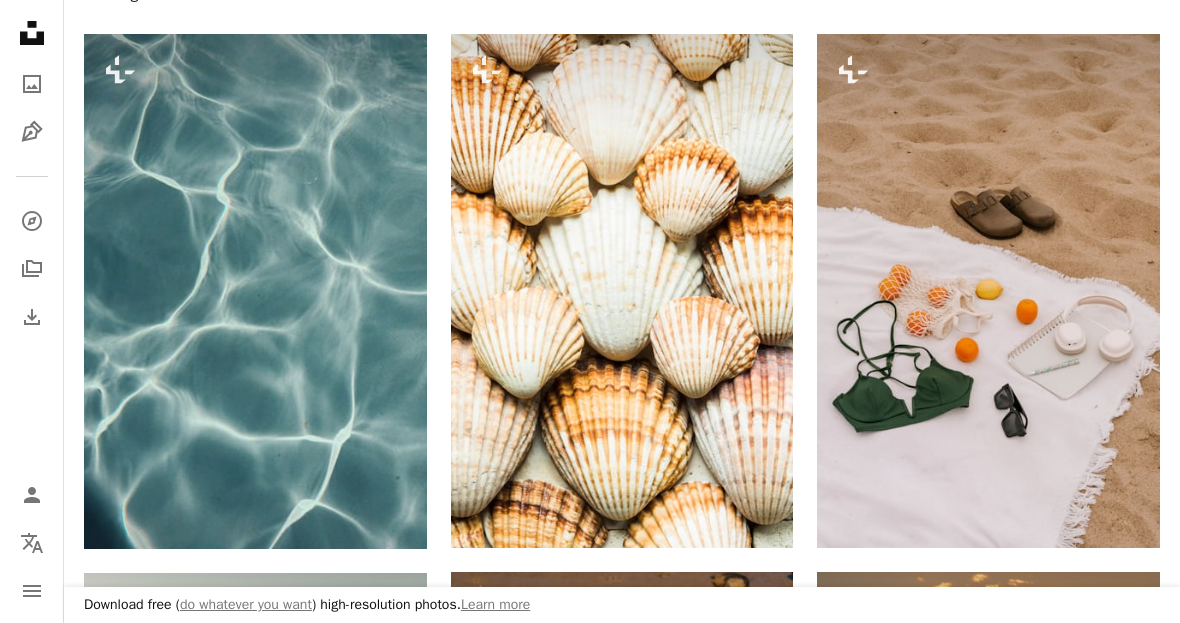 click on "A plus sign" 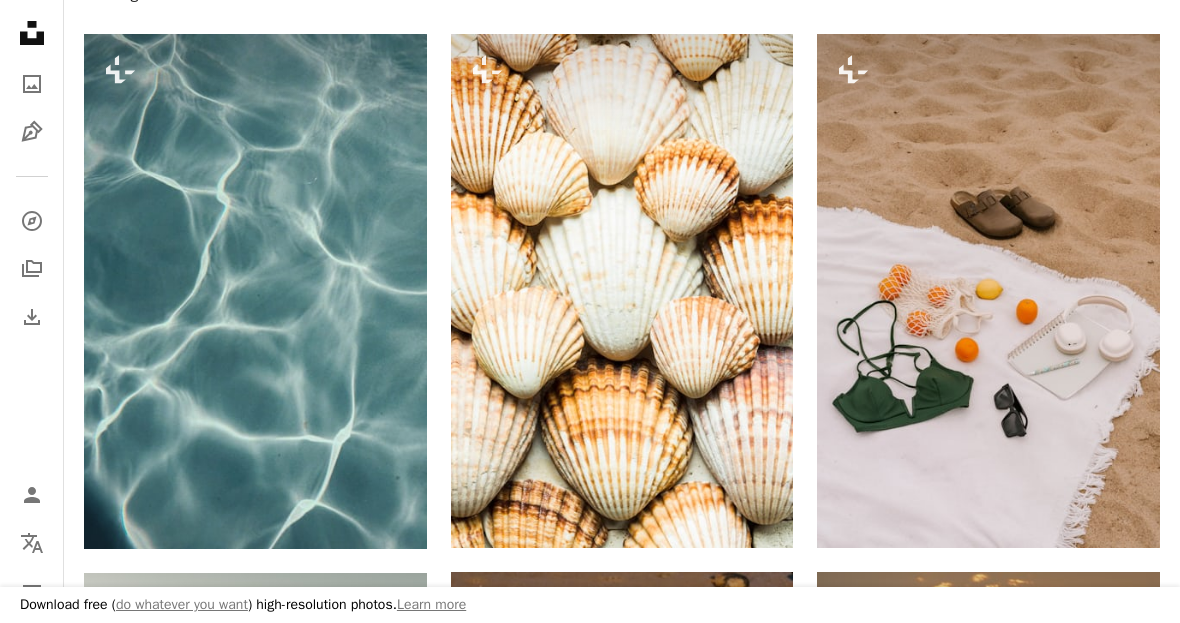 scroll, scrollTop: 126, scrollLeft: 0, axis: vertical 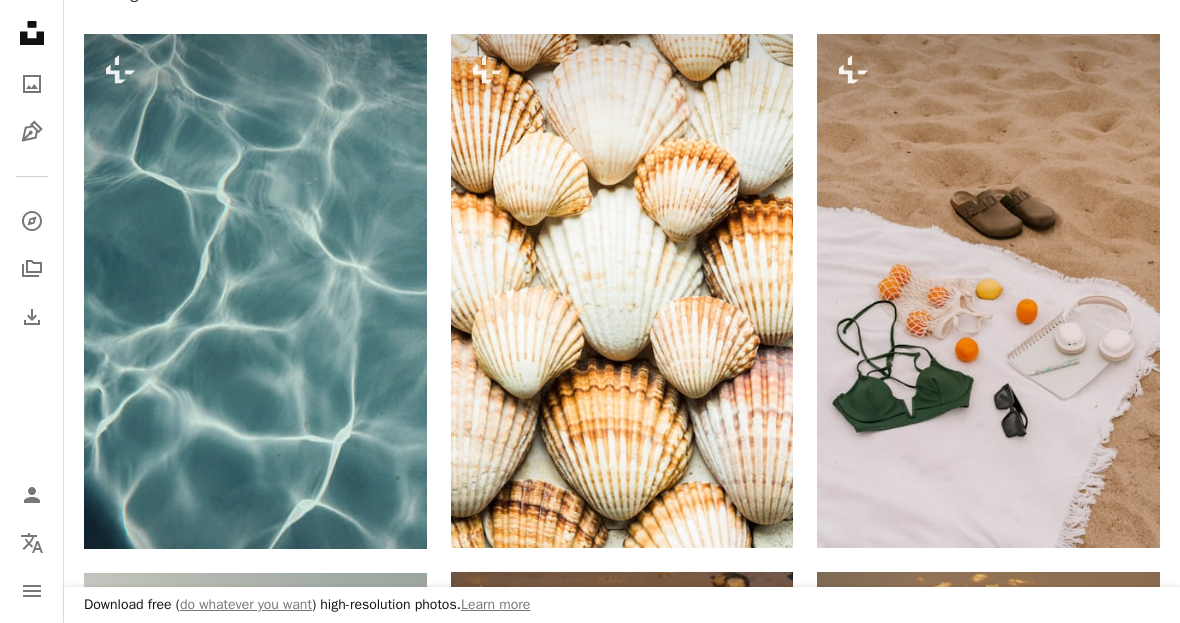 click on "A heart" at bounding box center [1072, 70] 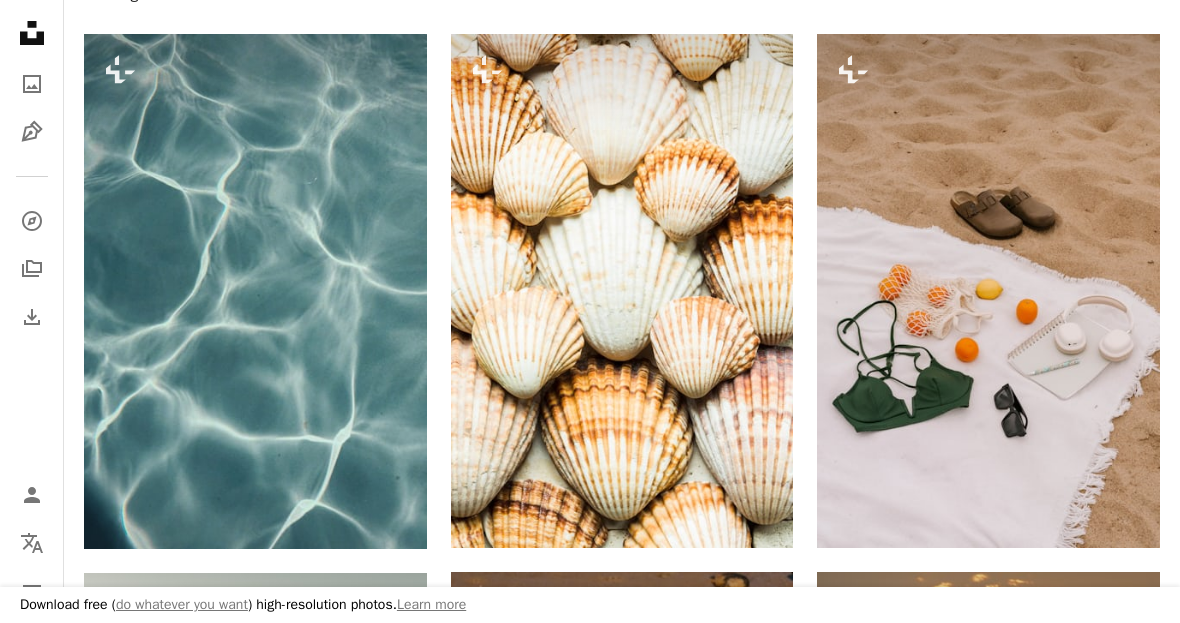 scroll, scrollTop: 126, scrollLeft: 0, axis: vertical 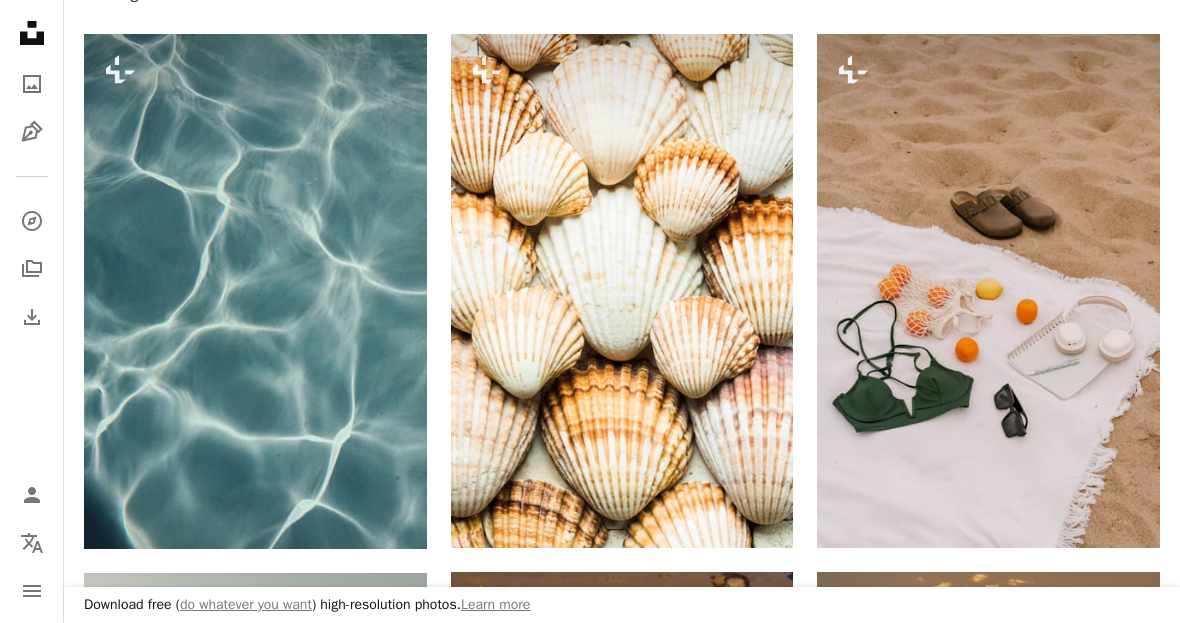 click at bounding box center (988, 291) 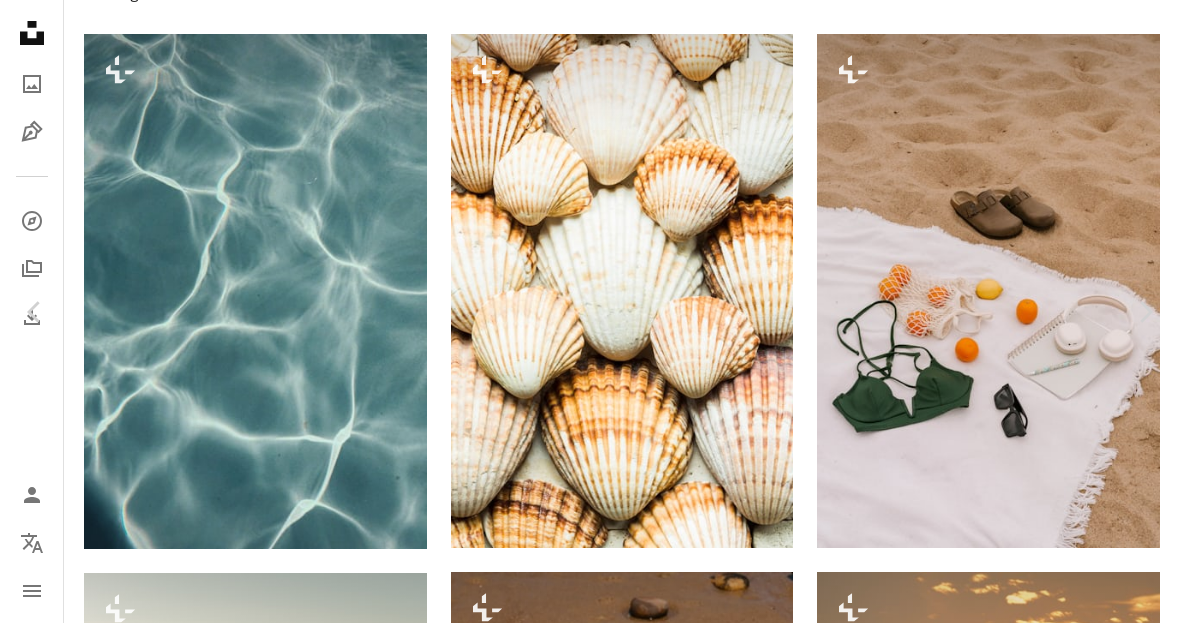 scroll, scrollTop: 0, scrollLeft: 0, axis: both 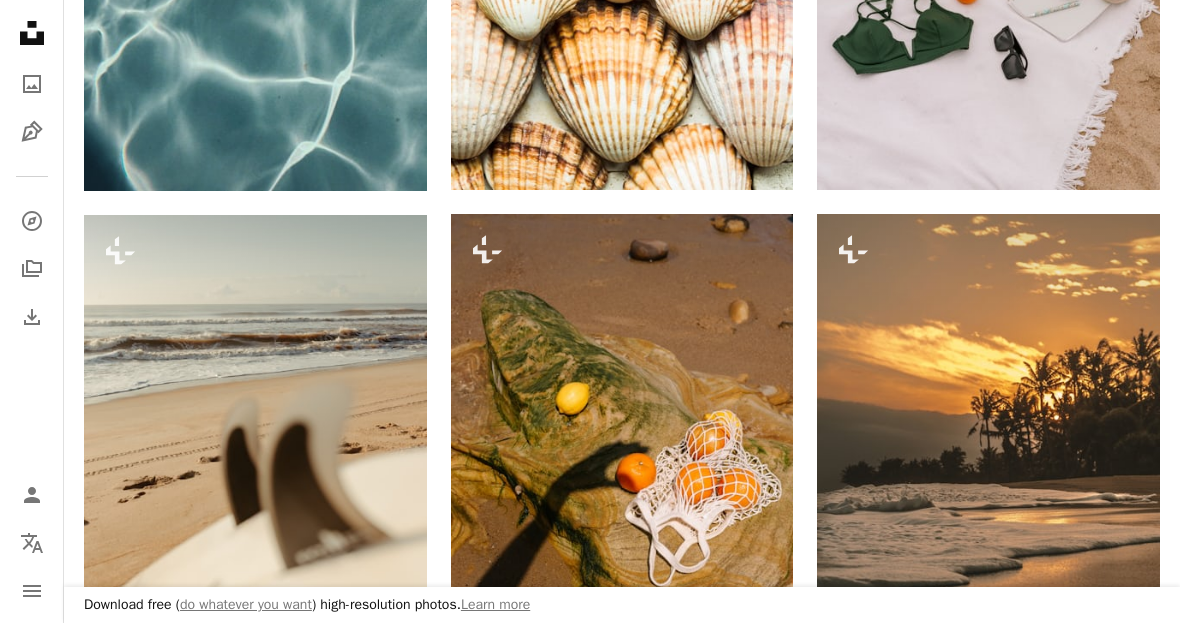 click at bounding box center (622, 446) 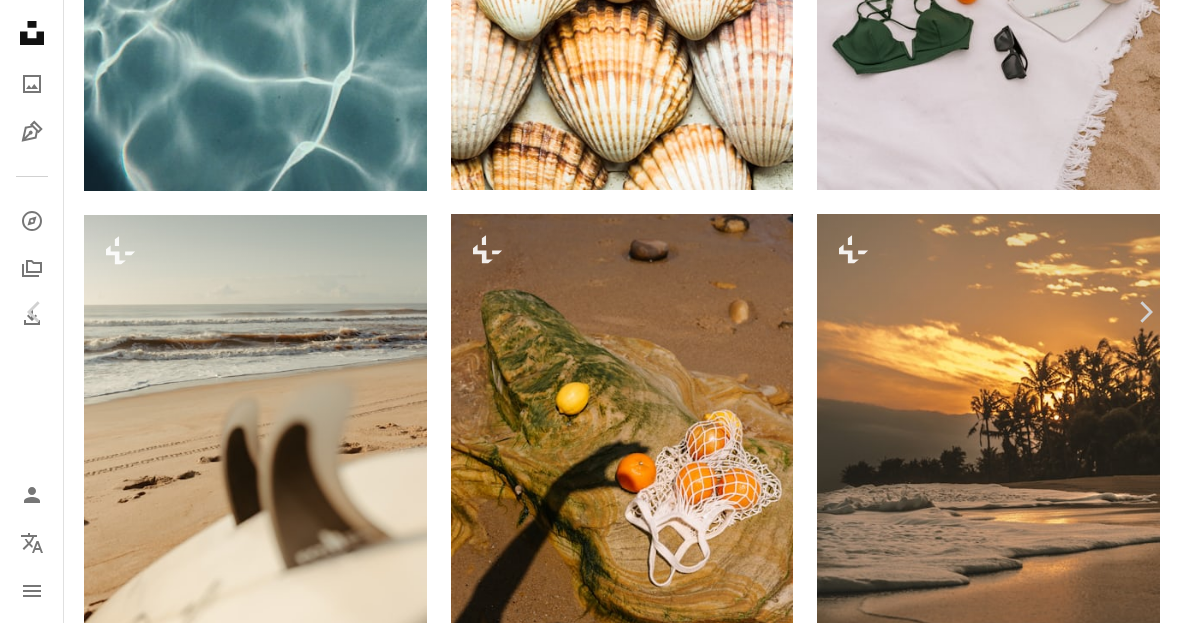 scroll, scrollTop: 0, scrollLeft: 0, axis: both 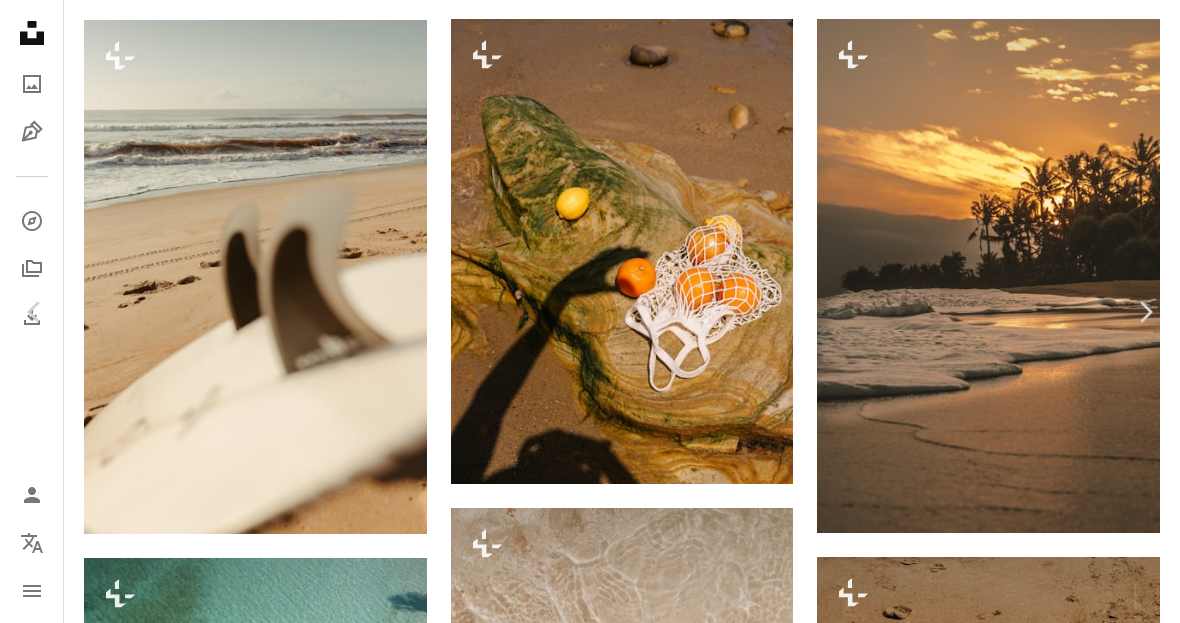 click on "Get  Unsplash+" at bounding box center (733, 4956) 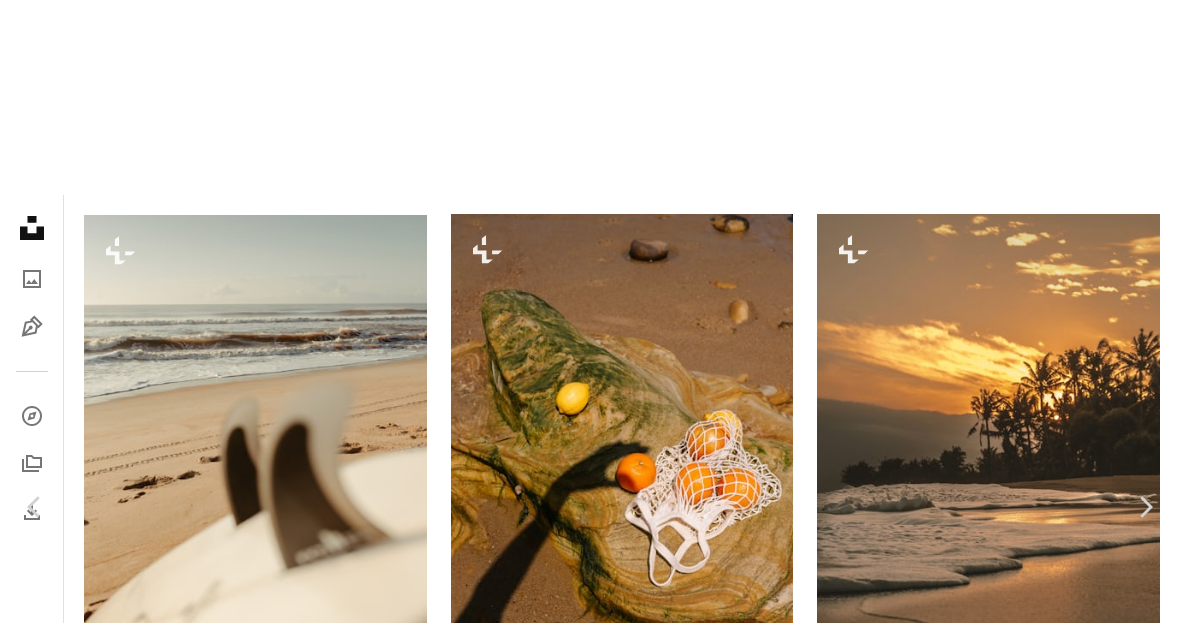 click on "A X shape Unsplash uses cookies and similar technologies to secure our site, provide useful features to free and paying users, and to ensure optimal performance. By clicking "Accept all cookies" or closing this prompt, you consent to the use of all cookies. By clicking "Accept essential only", you consent only to the use of cookies that are strictly necessary for the site to function. See our  Cookie Policy  for more info. Manage cookies Accept essential only Accept all cookies Unsplash logo Unsplash Home A photo Pen Tool A compass A stack of folders Download Person Localization icon navigation menu A magnifying glass Visual search Get Unsplash+ Log in Submit an image Summer Backgrounds Unsplash+ Collections A forward-right arrow Share More Actions 70 images Plus sign for Unsplash+ A heart A plus sign [PERSON_NAME] For  Unsplash+ A lock Download Plus sign for Unsplash+ A heart A plus sign JSB Co. For  Unsplash+ A lock Download Plus sign for Unsplash+ A heart A plus sign [PERSON_NAME] For  Unsplash+ A lock For" at bounding box center [590, 1789] 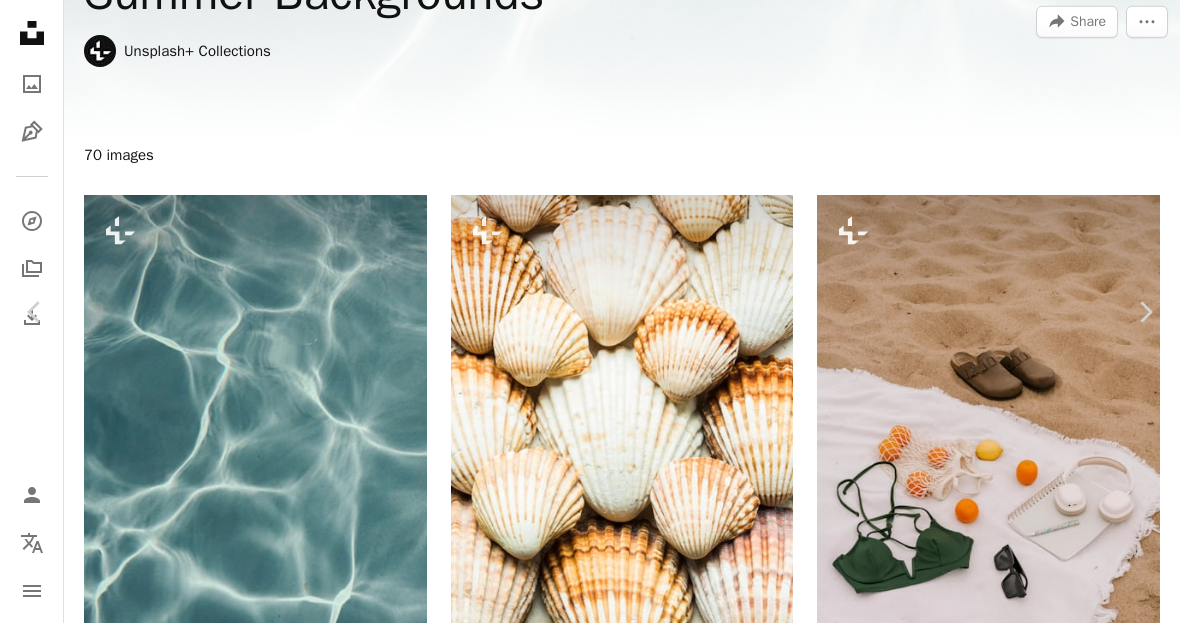 scroll, scrollTop: 0, scrollLeft: 0, axis: both 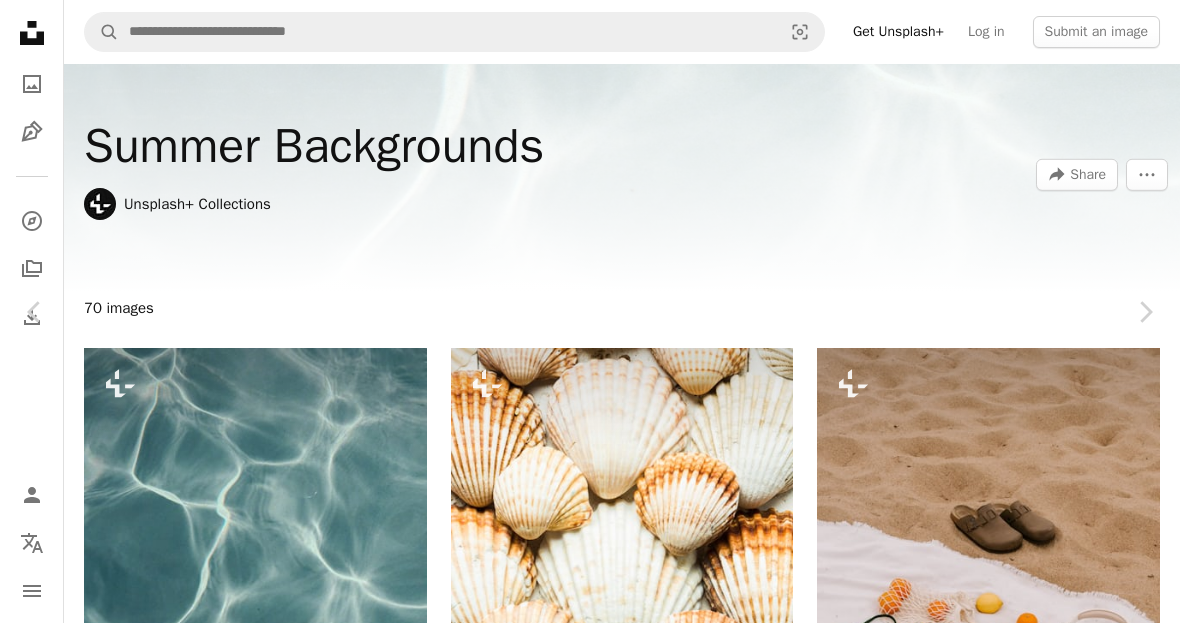 click on "An X shape" at bounding box center [20, 20] 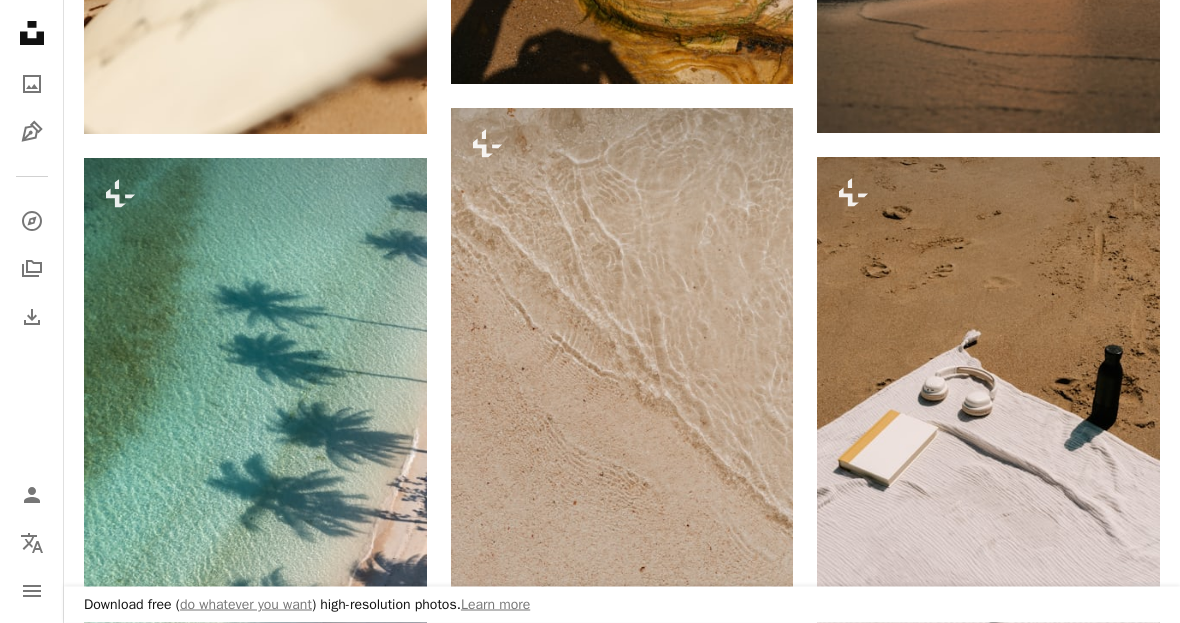 scroll, scrollTop: 1267, scrollLeft: 0, axis: vertical 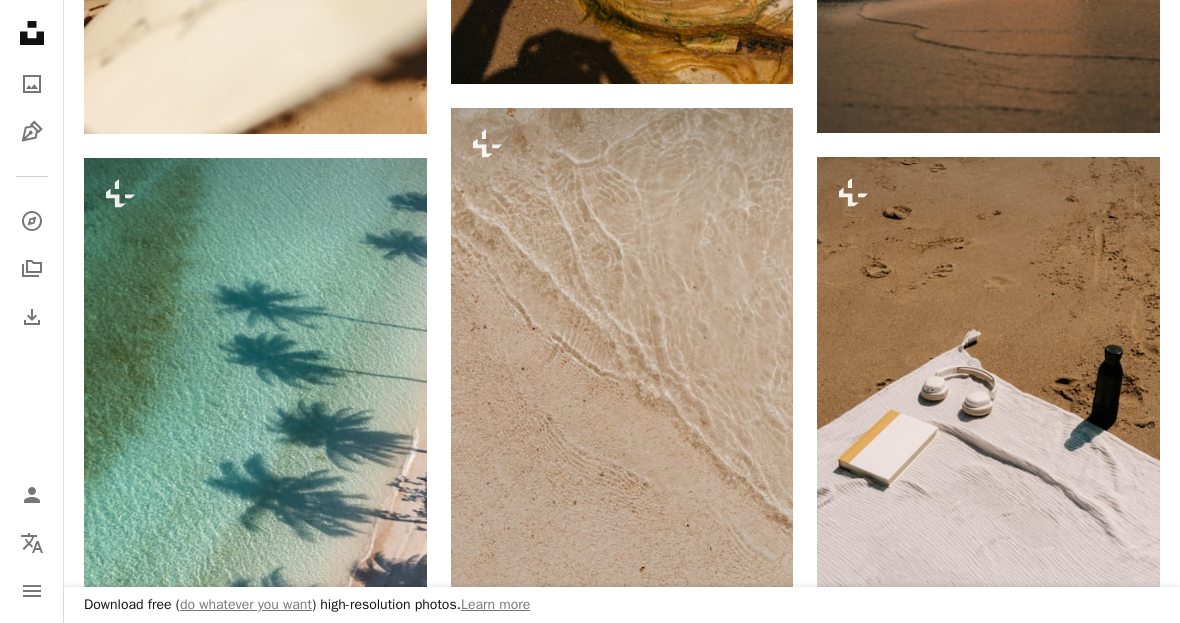 click at bounding box center (255, 415) 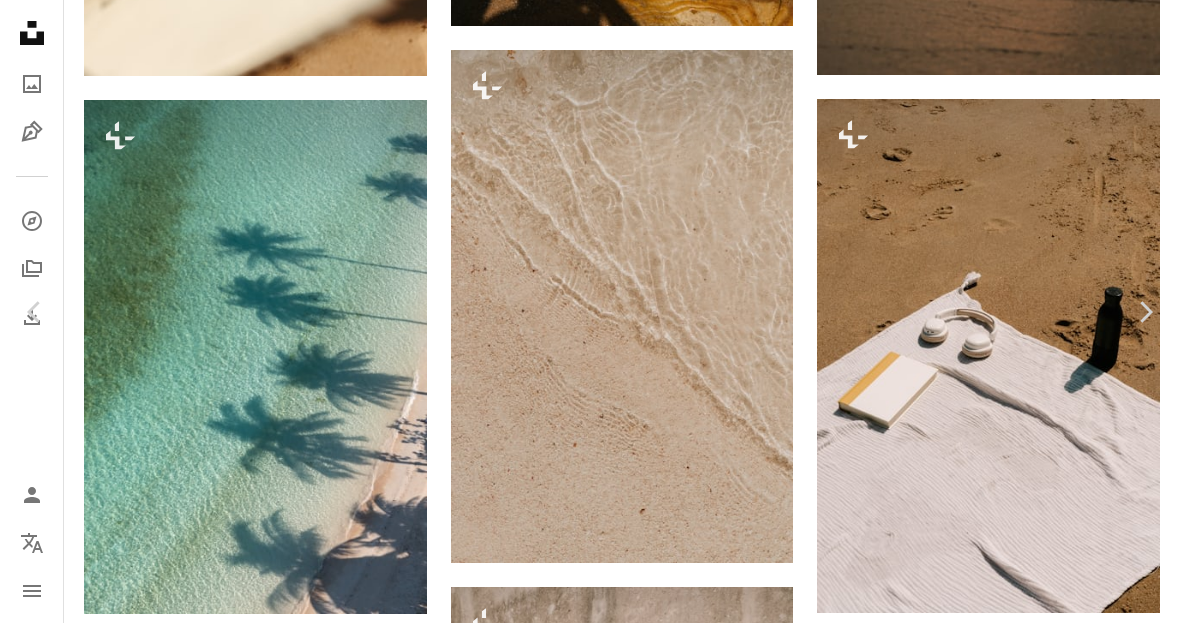 scroll, scrollTop: 1331, scrollLeft: 0, axis: vertical 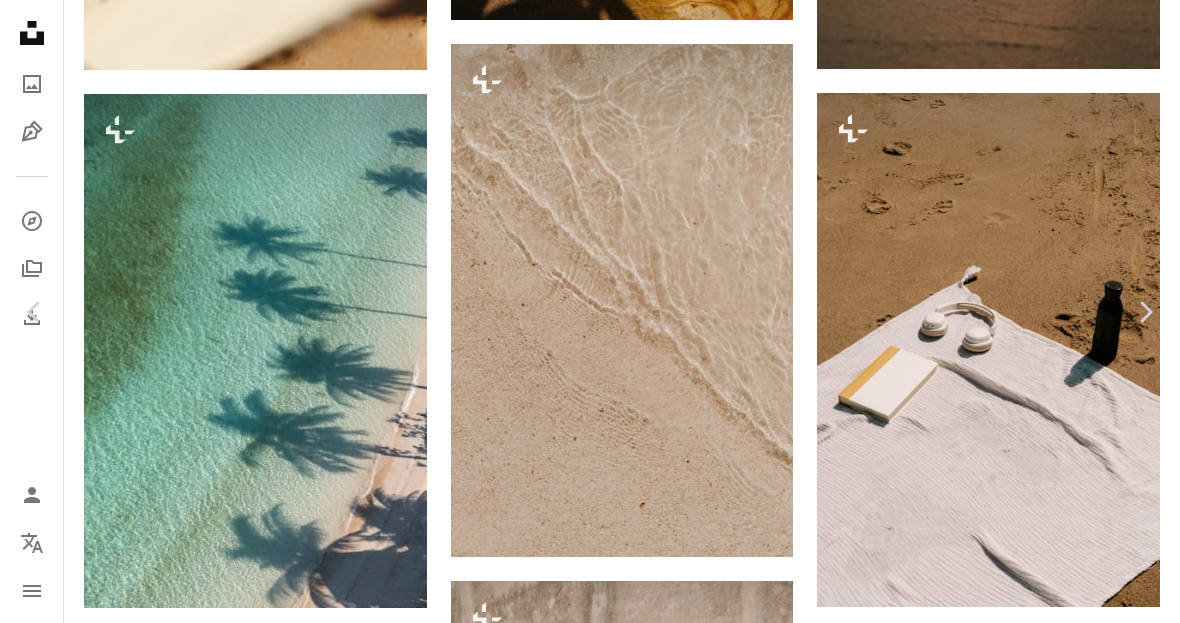 click on "An X shape Chevron left Chevron right [PERSON_NAME] For  Unsplash+ A heart A plus sign A lock Download Zoom in Featured in Photos ,  Travel ,  Textures A forward-right arrow Share More Actions A map marker [GEOGRAPHIC_DATA] Calendar outlined Published on  [DATE] Safety Licensed under the  Unsplash+ License abstract beach texture summer pattern thailand holiday shadow vacation palm trees [GEOGRAPHIC_DATA] beach season summer vibes summer holiday southeast asia tree shadow travel beach beach aerial palm tree shadow beach vibes Public domain images From this series Plus sign for Unsplash+ Plus sign for Unsplash+ Plus sign for Unsplash+ Plus sign for Unsplash+ Plus sign for Unsplash+ Plus sign for Unsplash+ Plus sign for Unsplash+ Plus sign for Unsplash+ Plus sign for Unsplash+ Plus sign for Unsplash+ Related images Plus sign for Unsplash+ A heart A plus sign [PERSON_NAME] For  Unsplash+ A lock Download Plus sign for Unsplash+ A heart A plus sign [PERSON_NAME] For  Unsplash+ A lock Download Plus sign for Unsplash+ A heart For" at bounding box center [590, 4292] 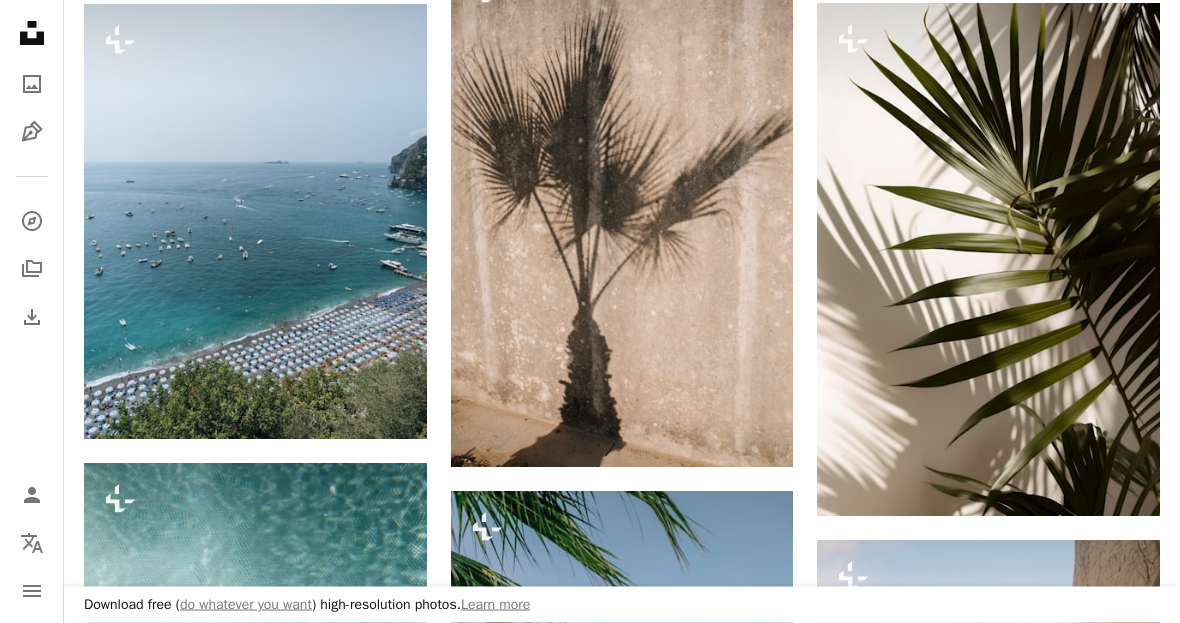 scroll, scrollTop: 1959, scrollLeft: 0, axis: vertical 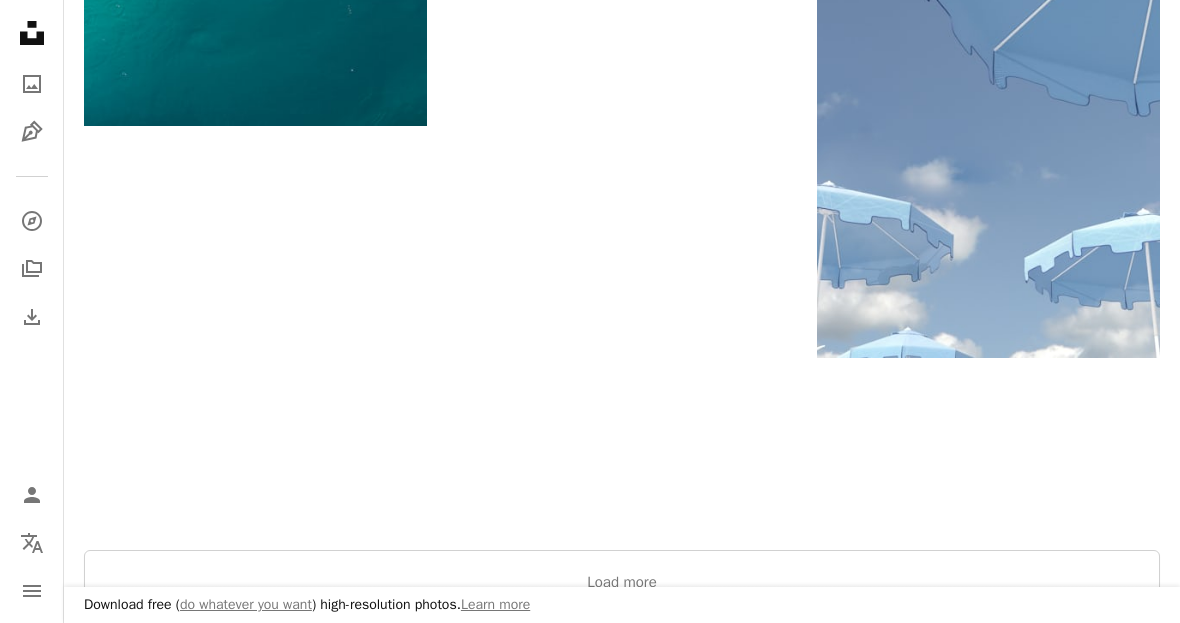 click on "Load more" at bounding box center (622, 582) 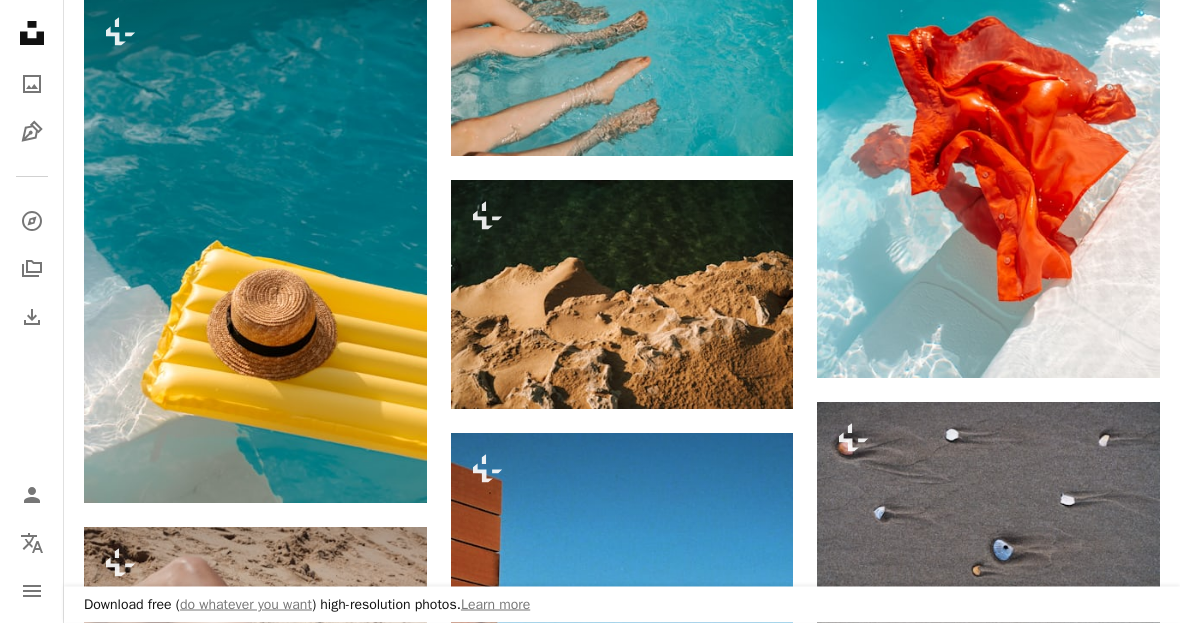 scroll, scrollTop: 5802, scrollLeft: 0, axis: vertical 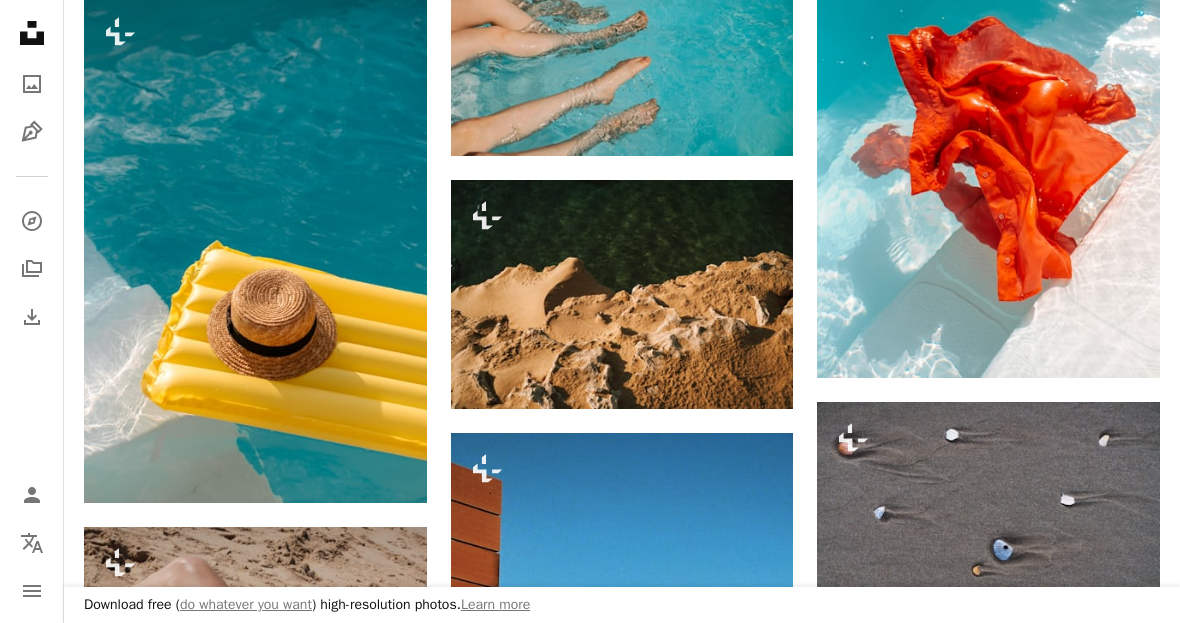 click at bounding box center [255, 249] 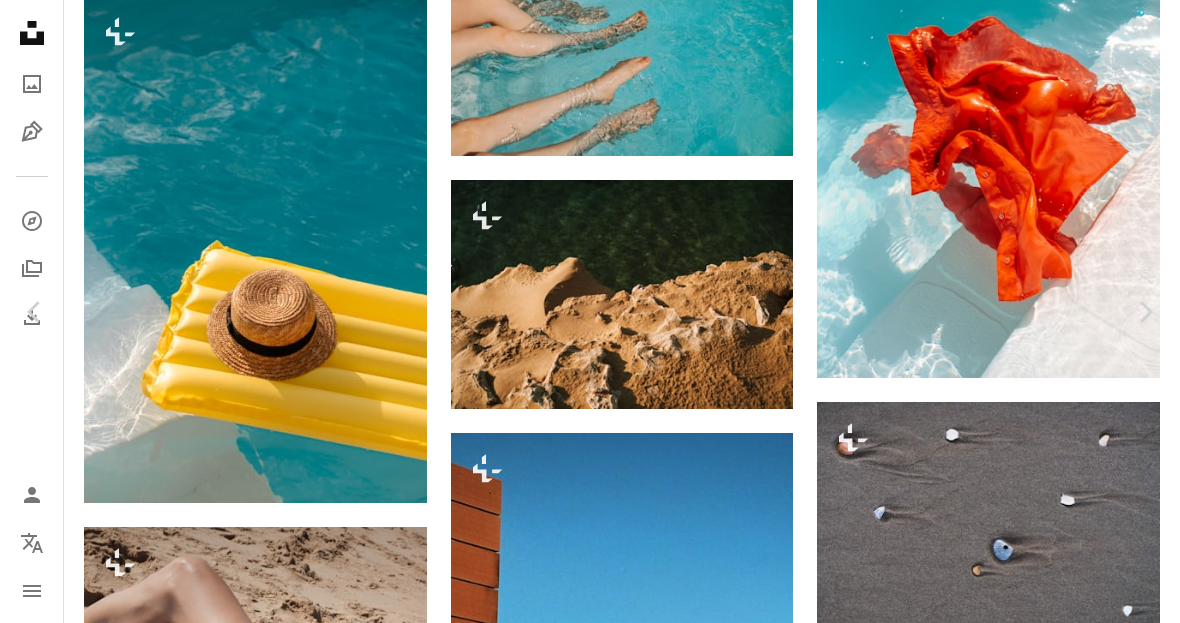 scroll, scrollTop: 5260, scrollLeft: 0, axis: vertical 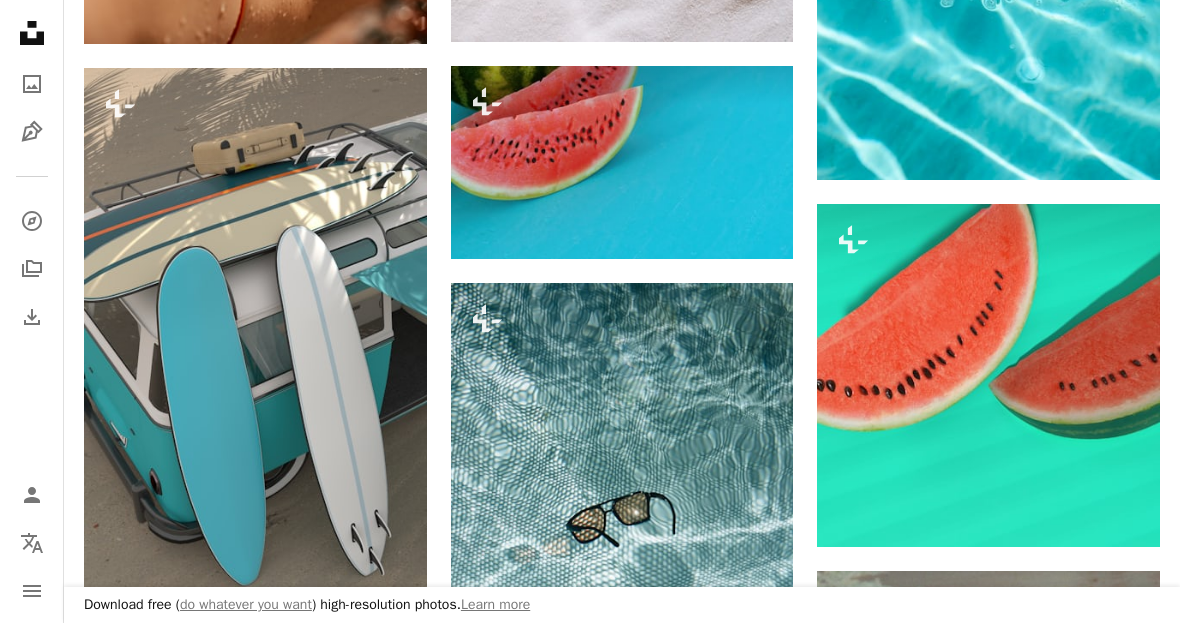 click at bounding box center (255, 372) 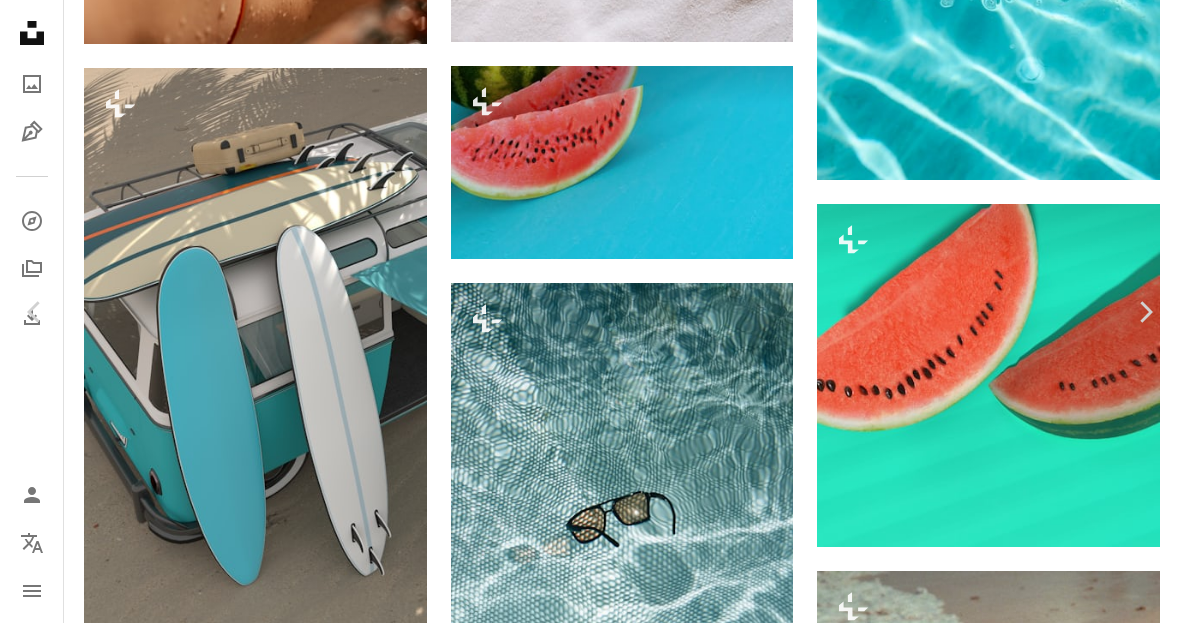 click 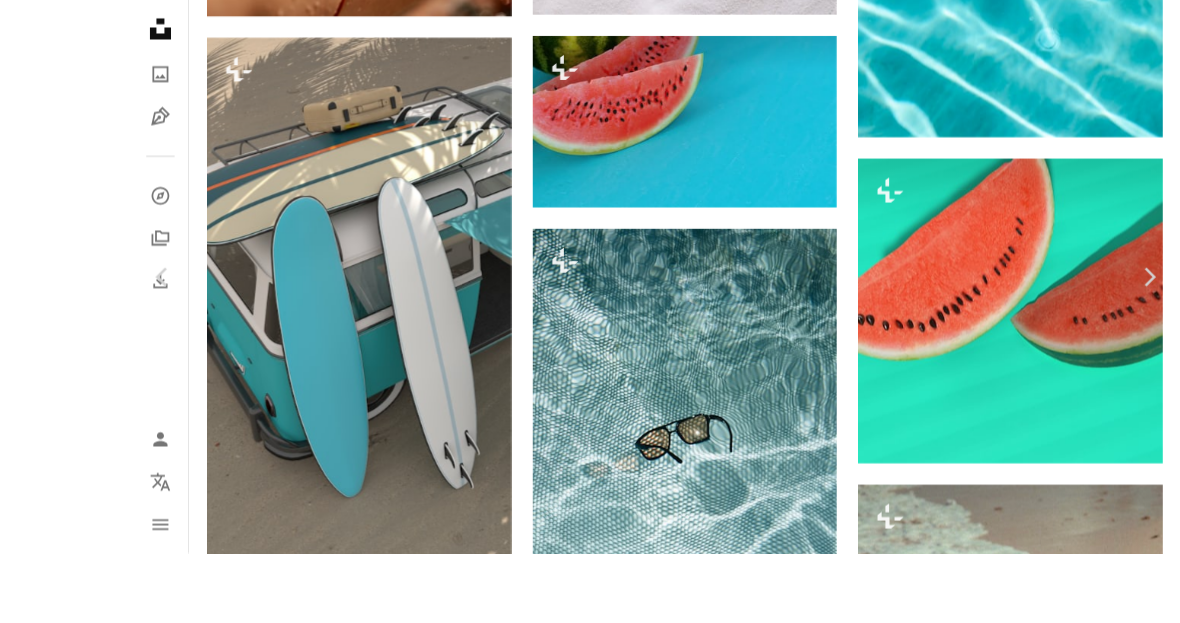 scroll, scrollTop: 8910, scrollLeft: 0, axis: vertical 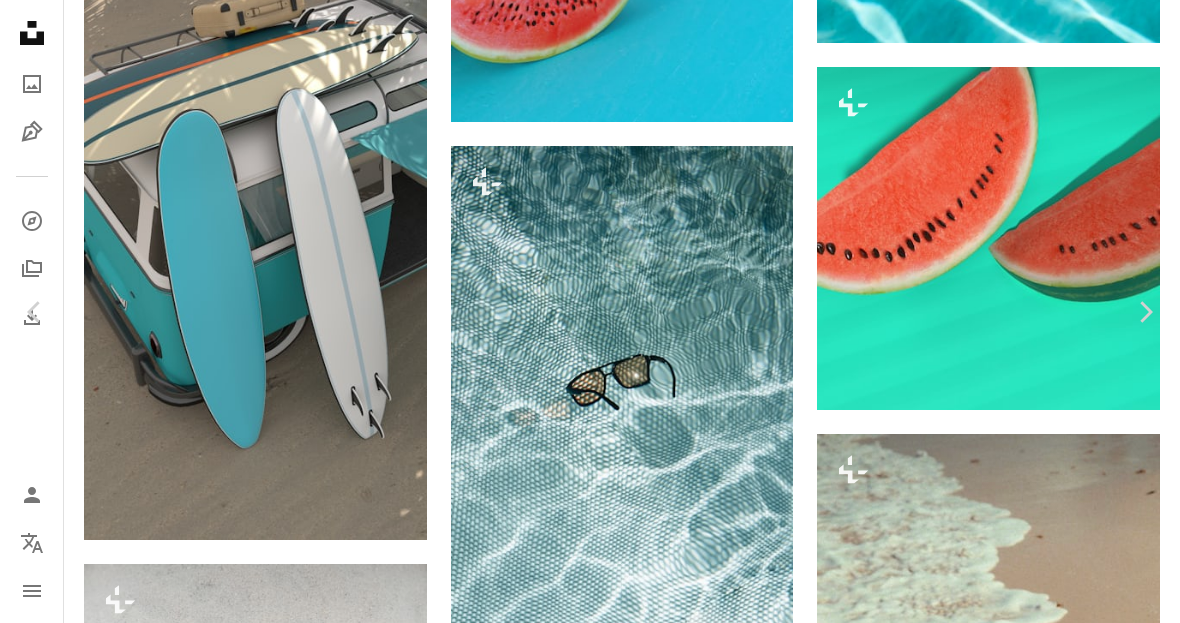 click on "Share" at bounding box center [995, 3706] 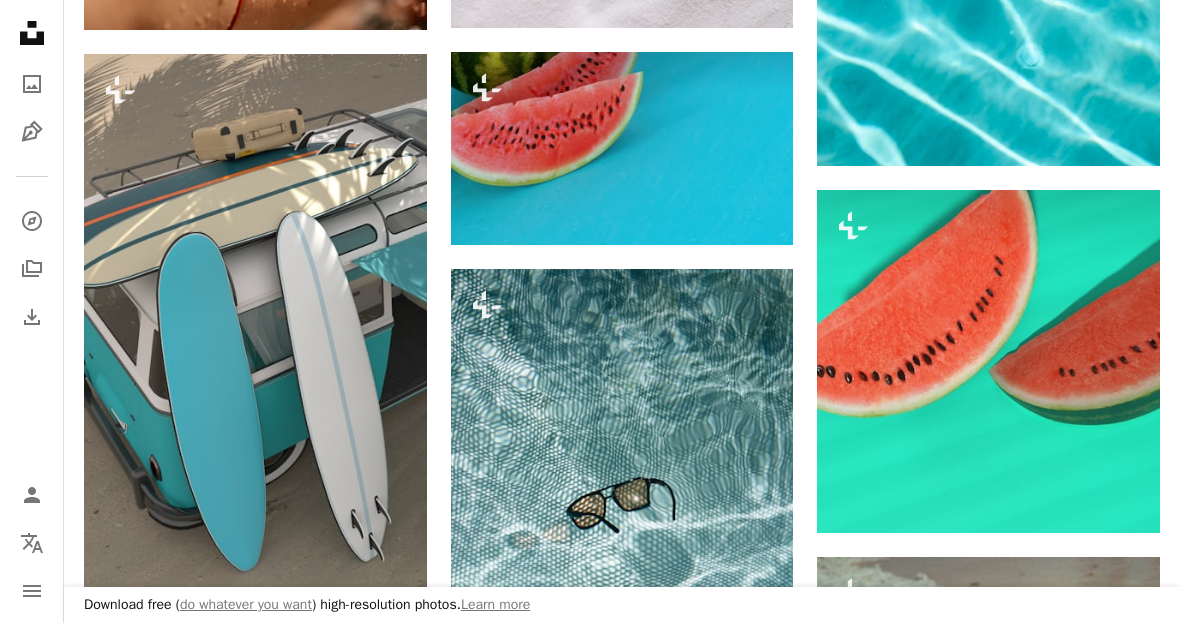 click at bounding box center (255, 358) 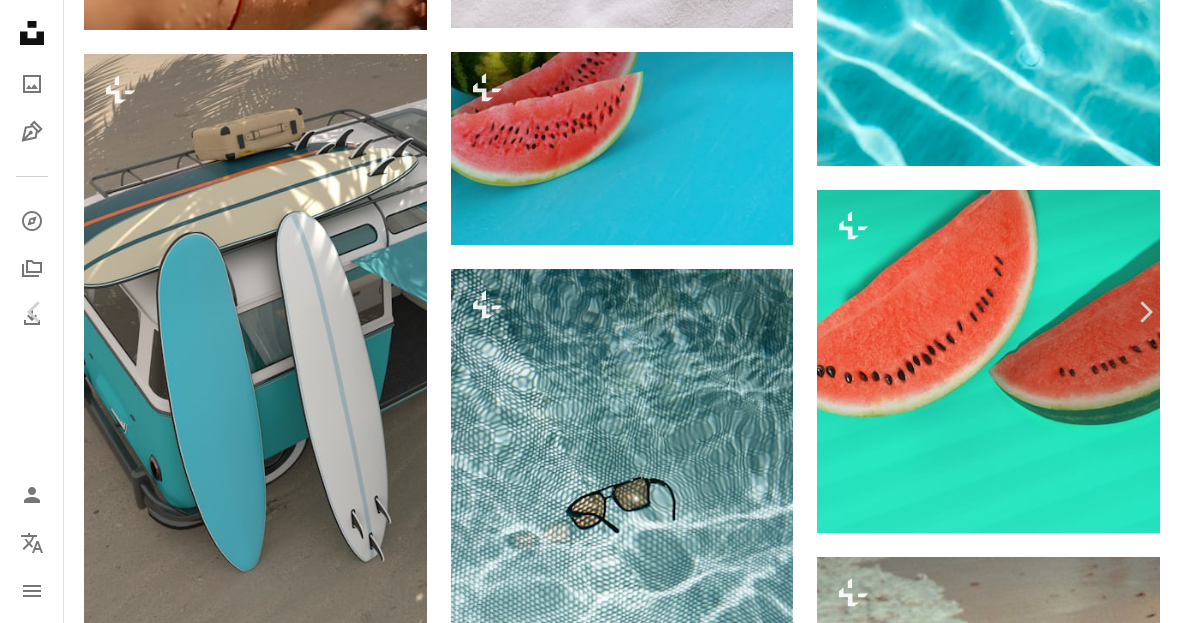 scroll, scrollTop: 4822, scrollLeft: 0, axis: vertical 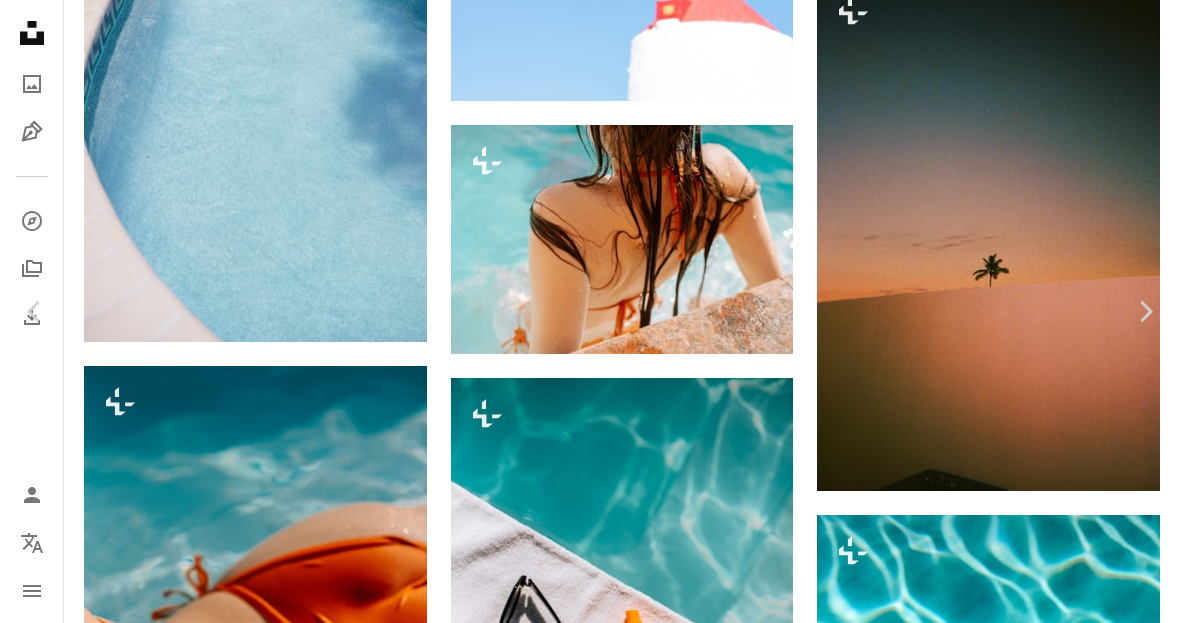 click on "An X shape" at bounding box center [20, 20] 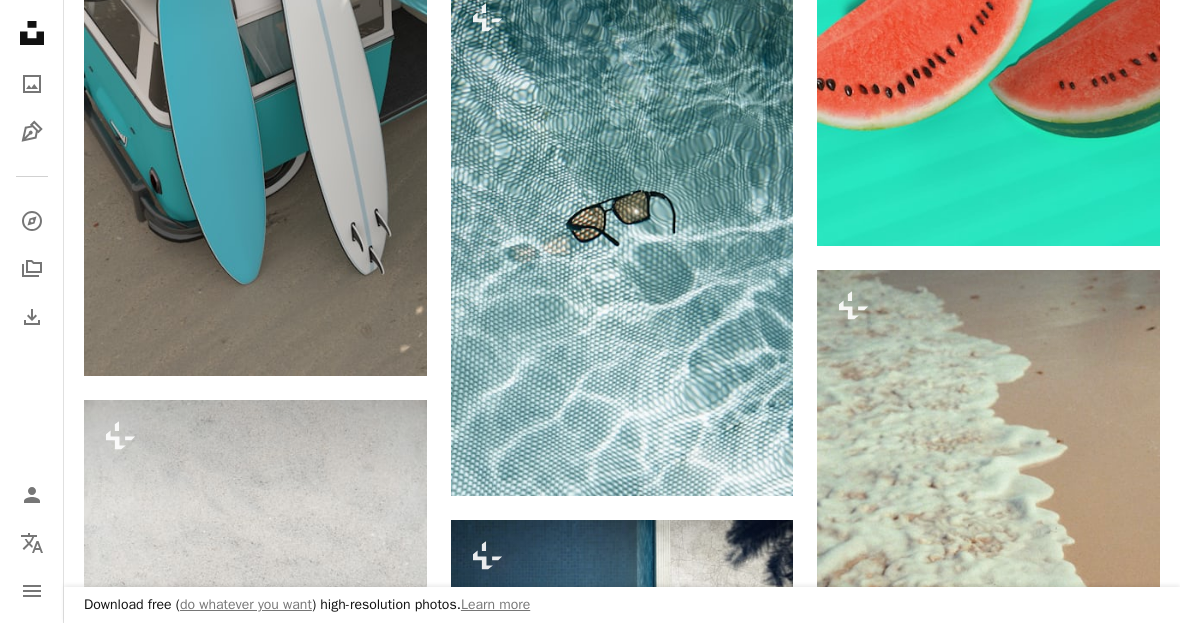 scroll, scrollTop: 8927, scrollLeft: 0, axis: vertical 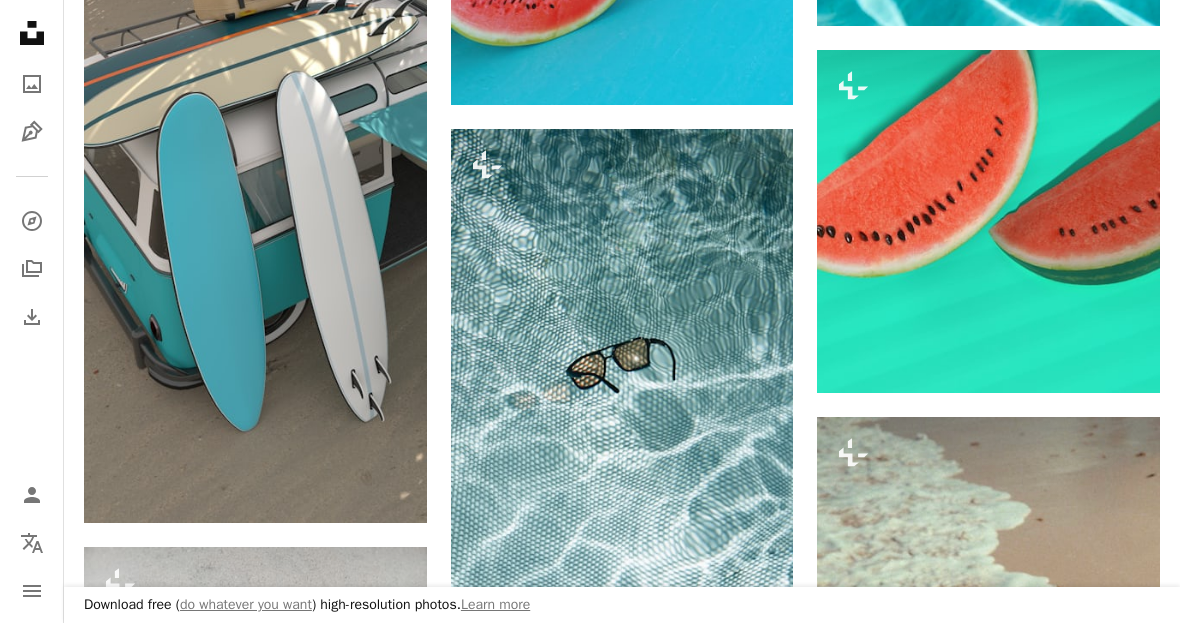 click at bounding box center (255, 218) 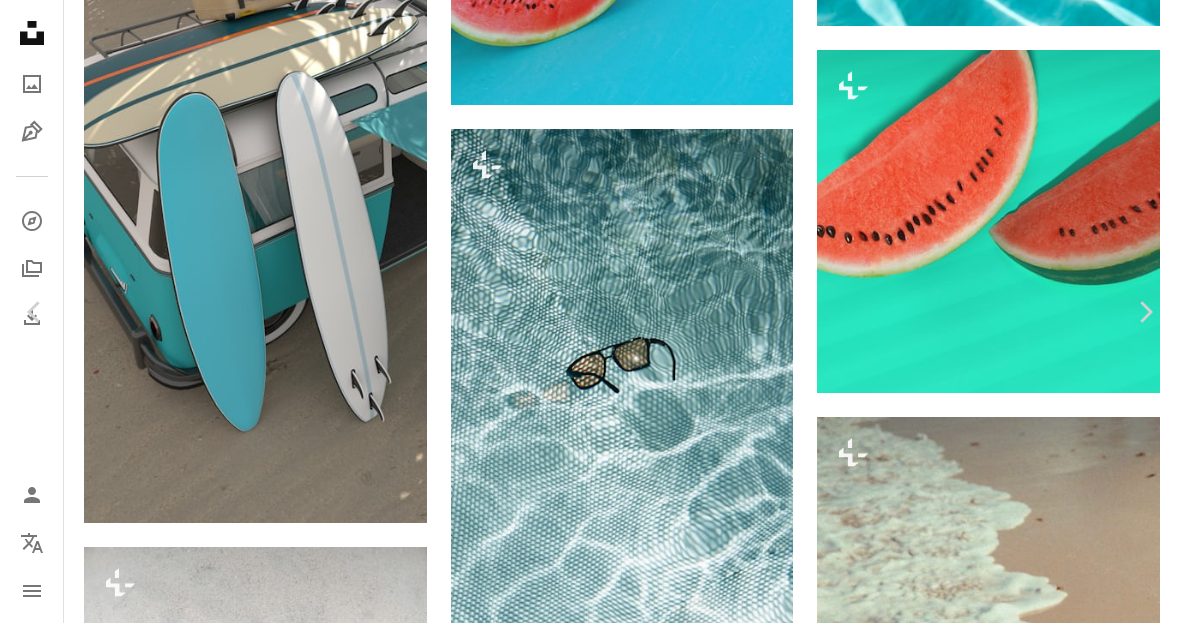 scroll, scrollTop: 15073, scrollLeft: 0, axis: vertical 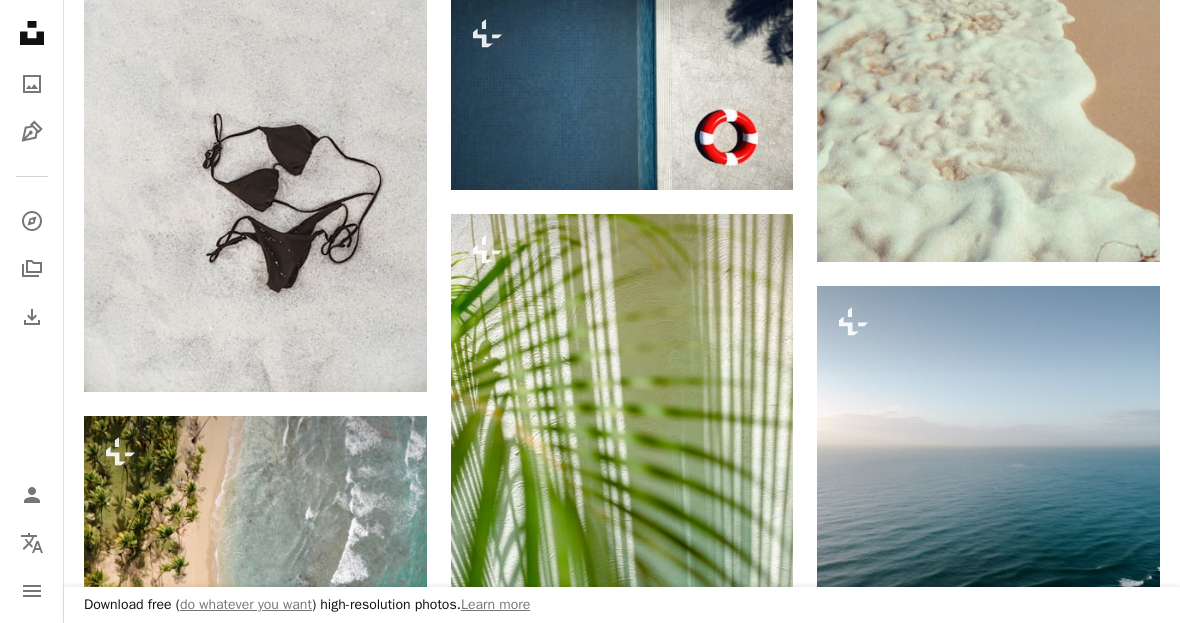 click at bounding box center (255, 135) 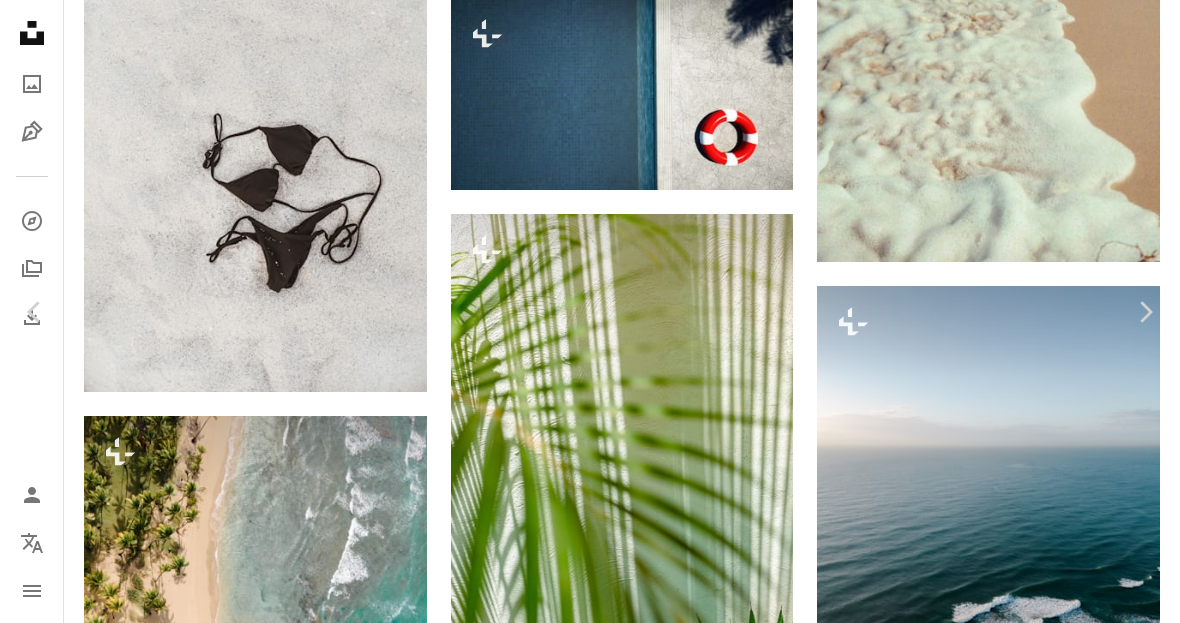 scroll, scrollTop: 6296, scrollLeft: 0, axis: vertical 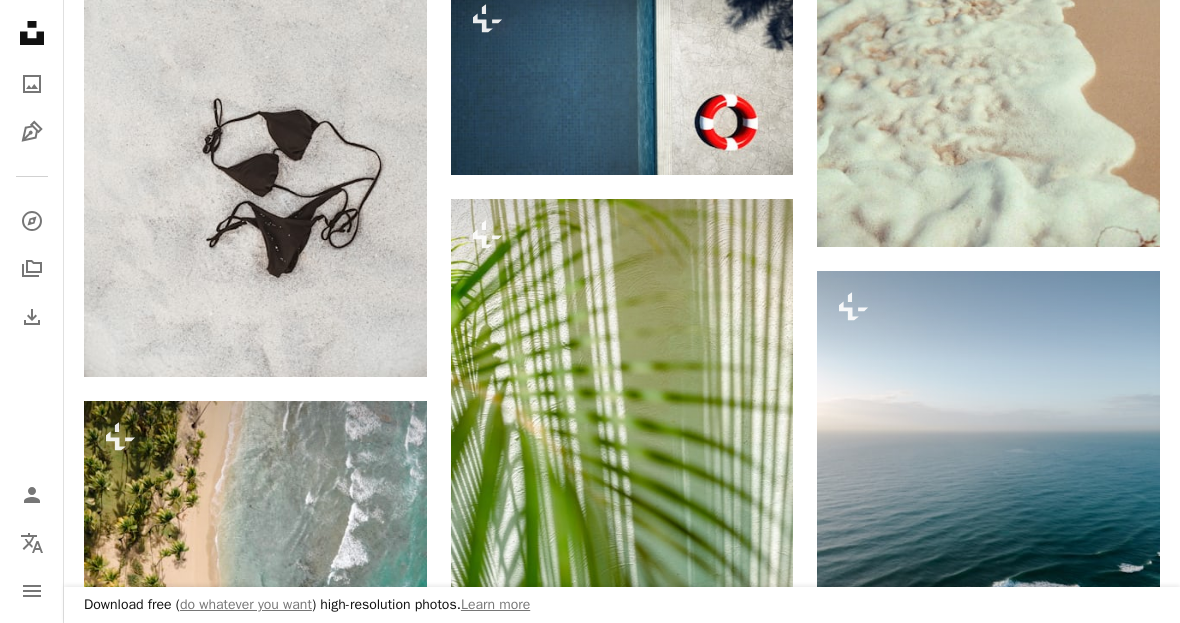 click at bounding box center [255, 120] 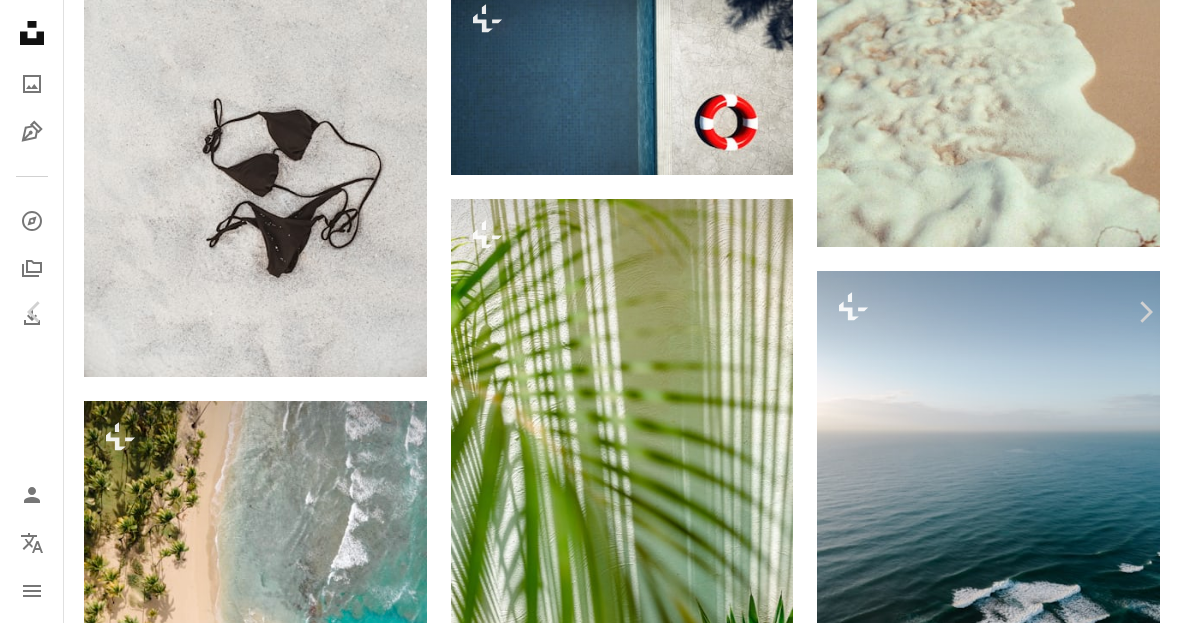 scroll, scrollTop: 9505, scrollLeft: 0, axis: vertical 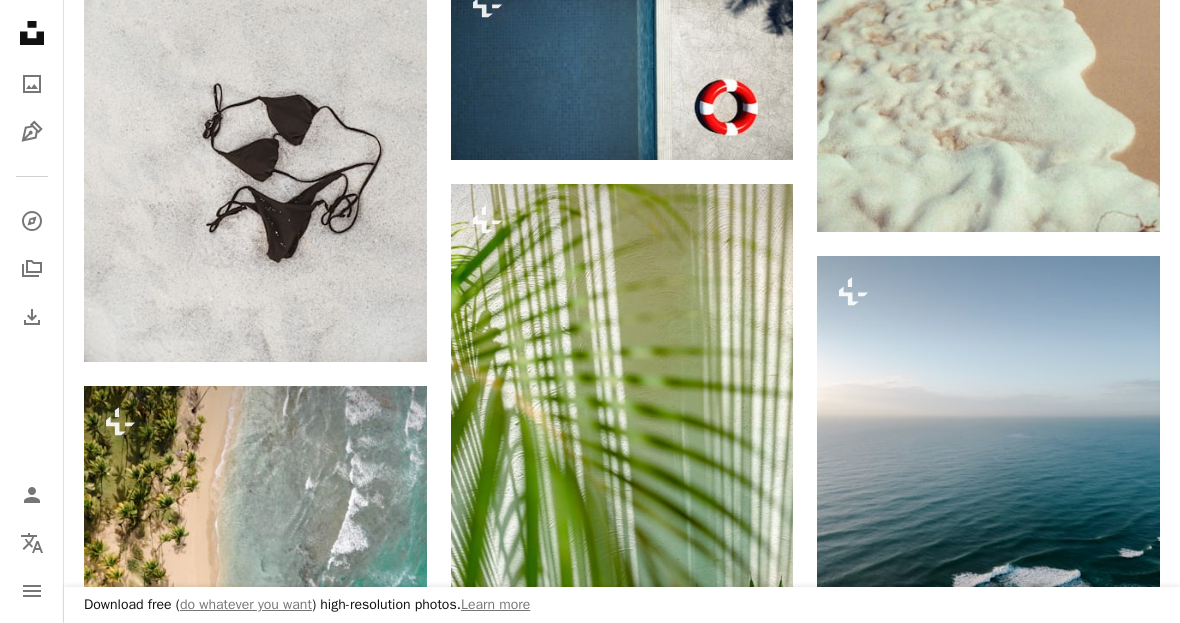 click at bounding box center [255, 105] 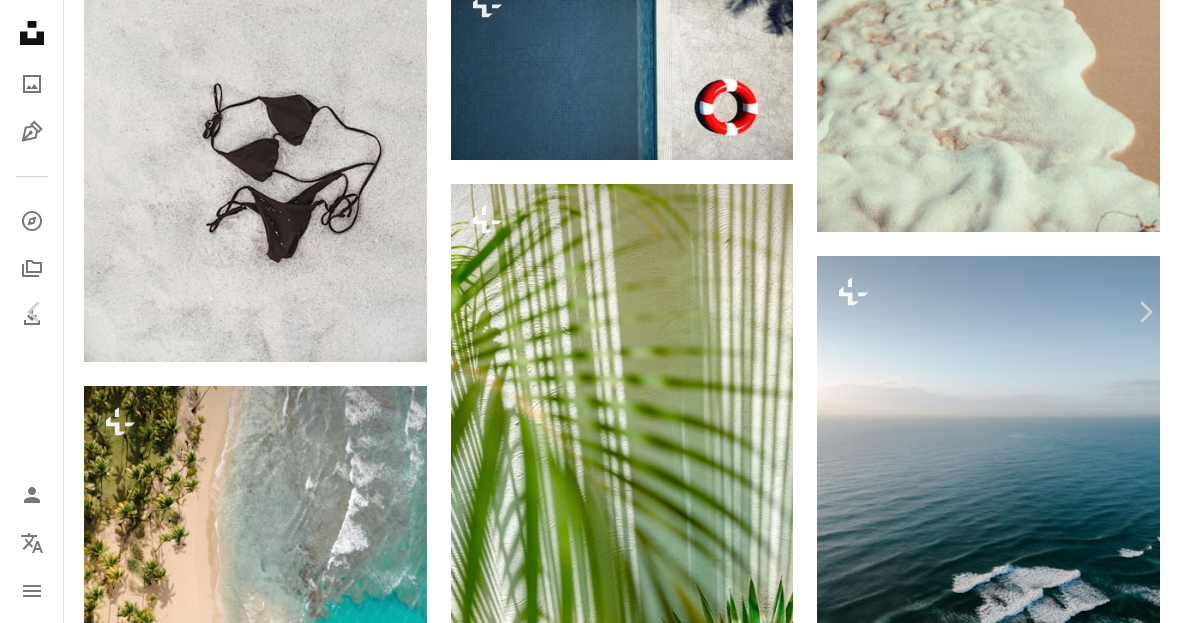 scroll, scrollTop: 8618, scrollLeft: 0, axis: vertical 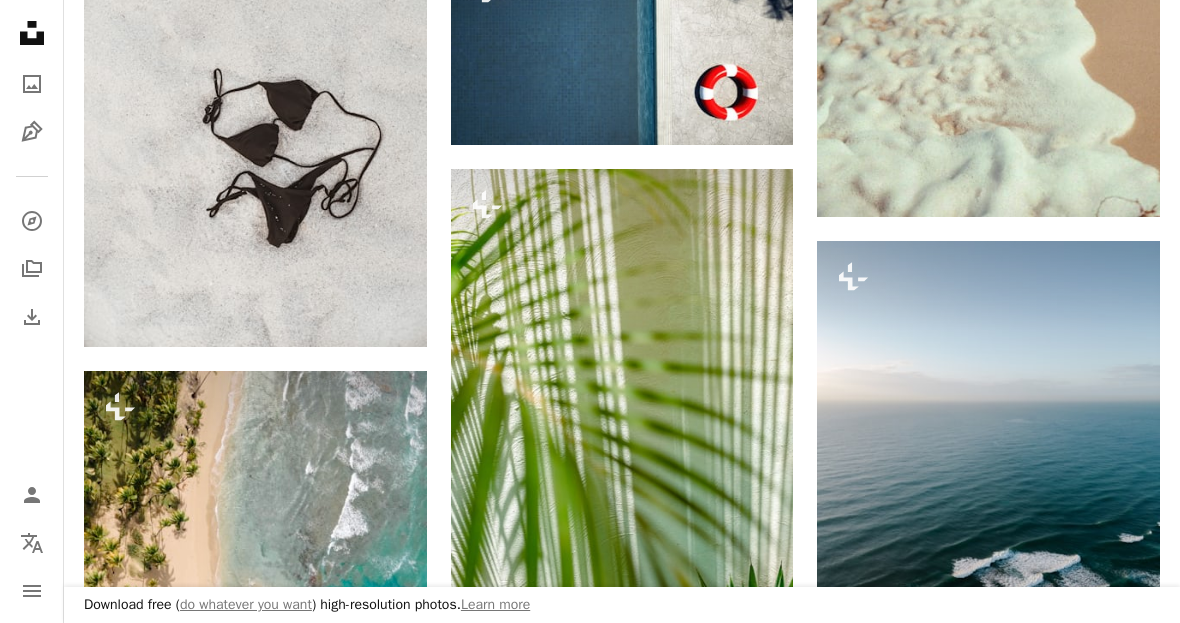 click at bounding box center (255, 90) 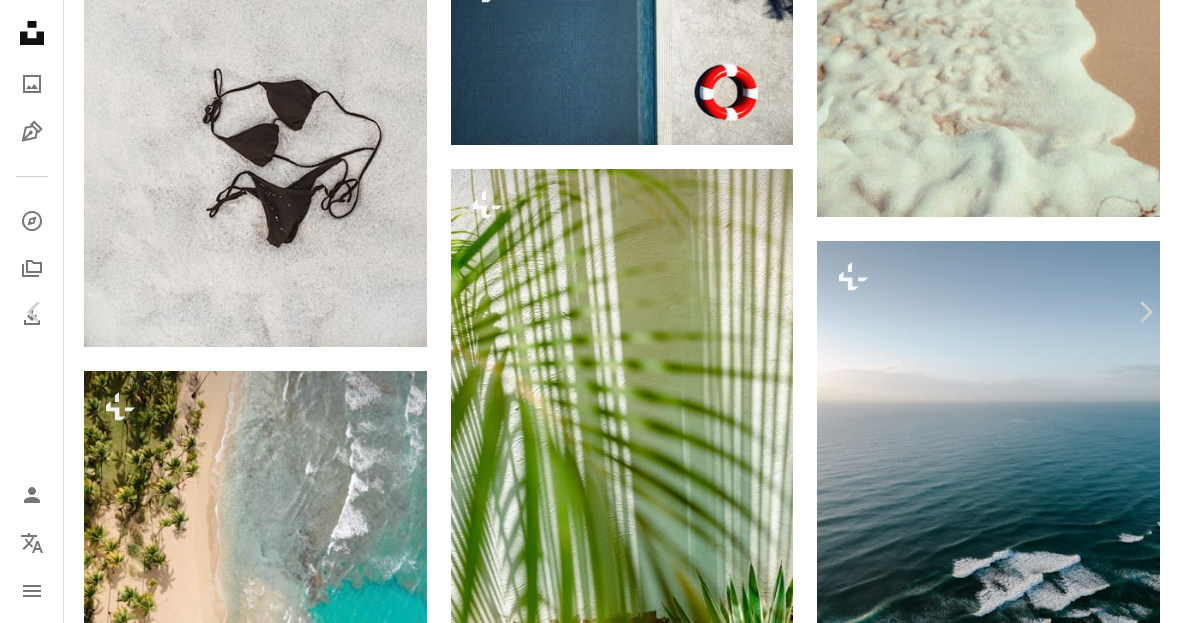 scroll, scrollTop: 5155, scrollLeft: 0, axis: vertical 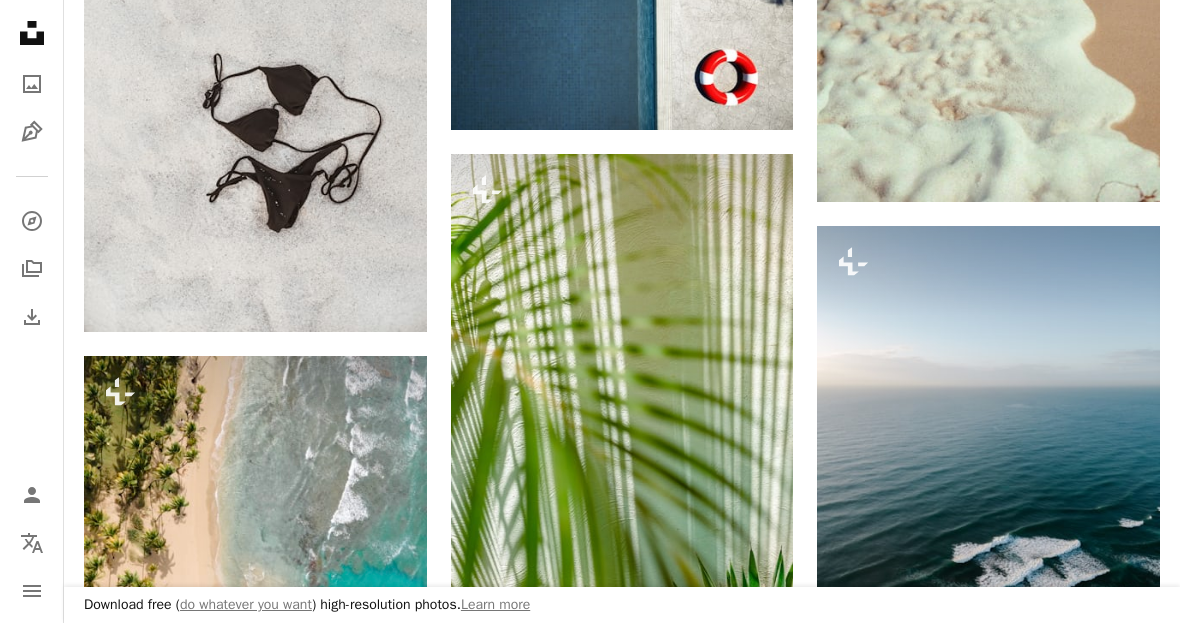 click at bounding box center [255, 75] 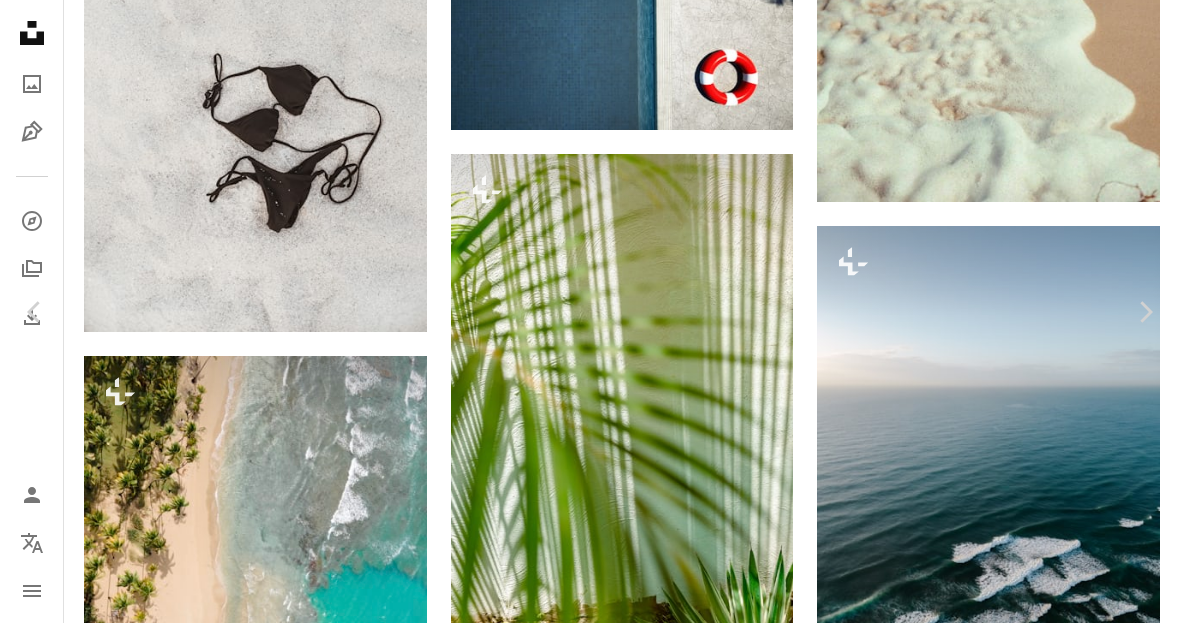 scroll, scrollTop: 9531, scrollLeft: 0, axis: vertical 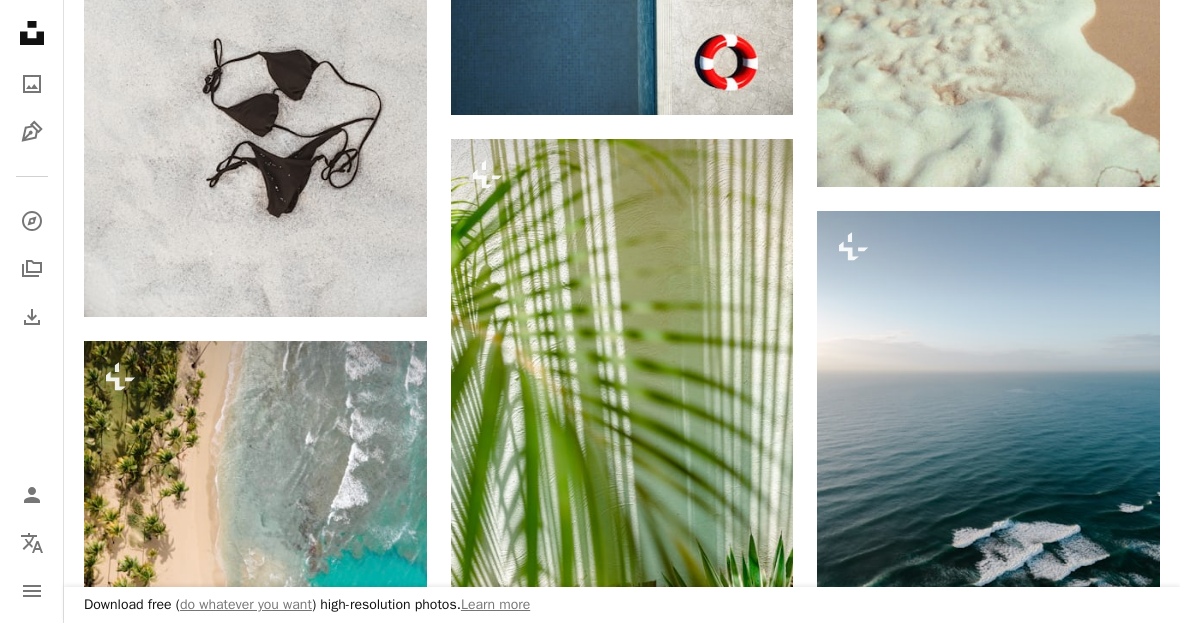click at bounding box center (255, 60) 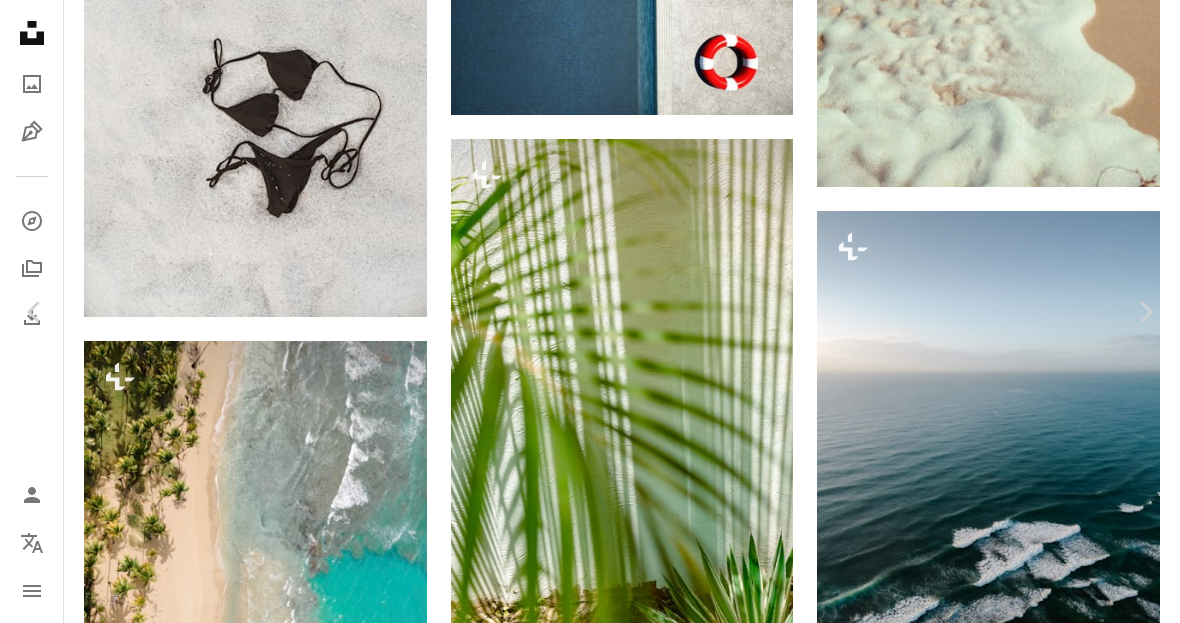 scroll, scrollTop: 33637, scrollLeft: 0, axis: vertical 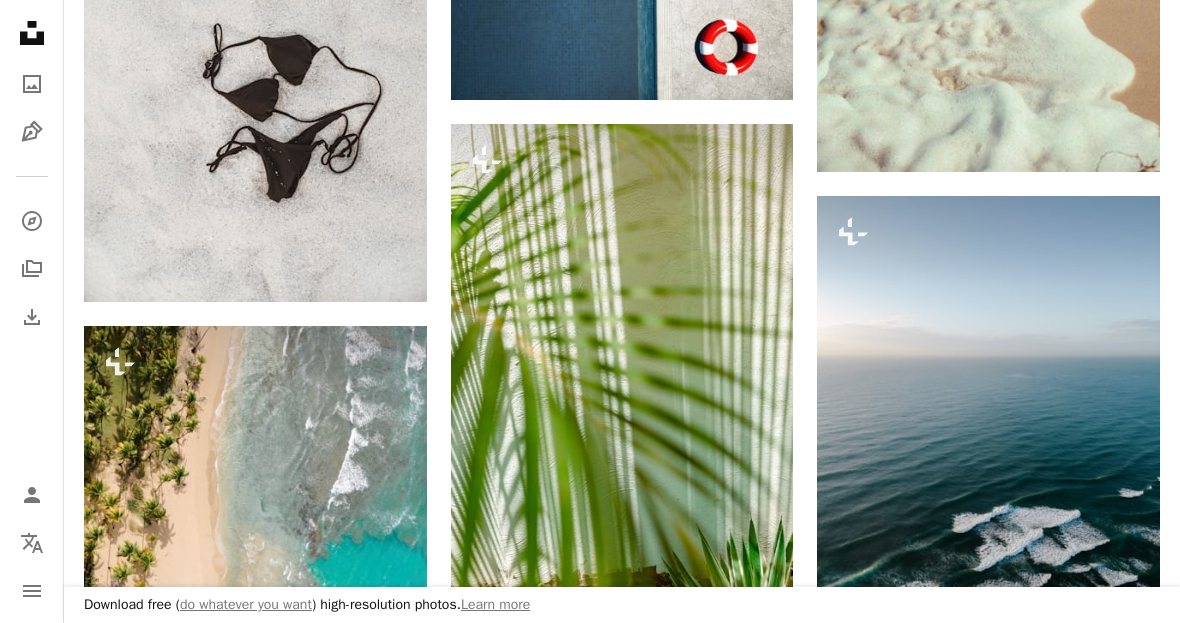 click at bounding box center [255, 45] 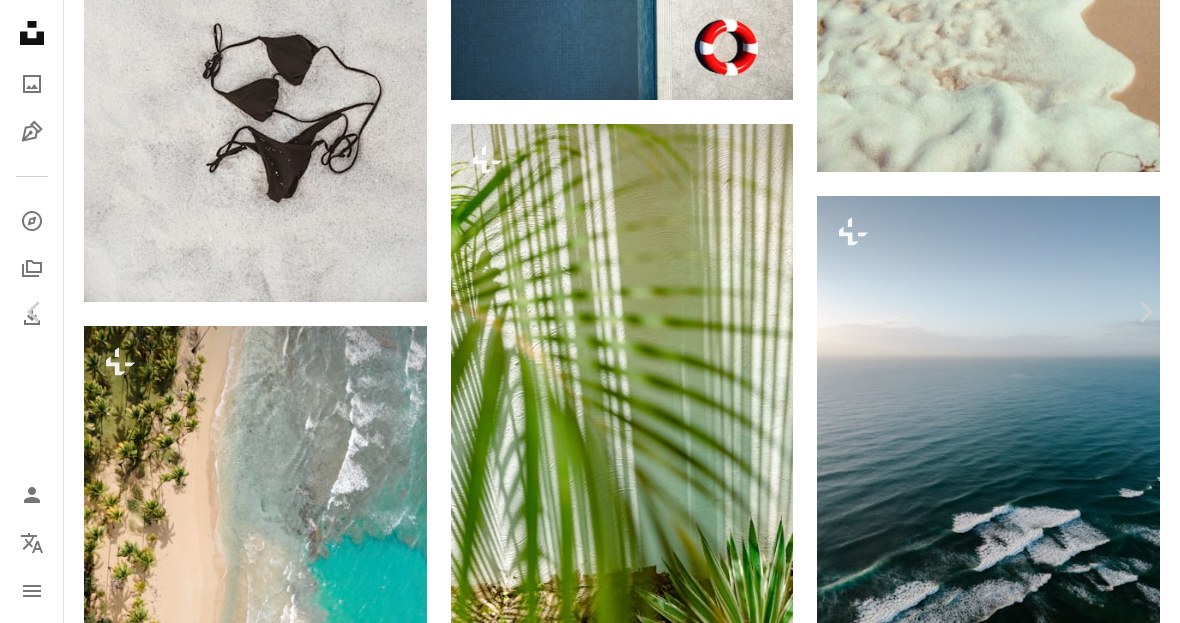scroll, scrollTop: 35274, scrollLeft: 0, axis: vertical 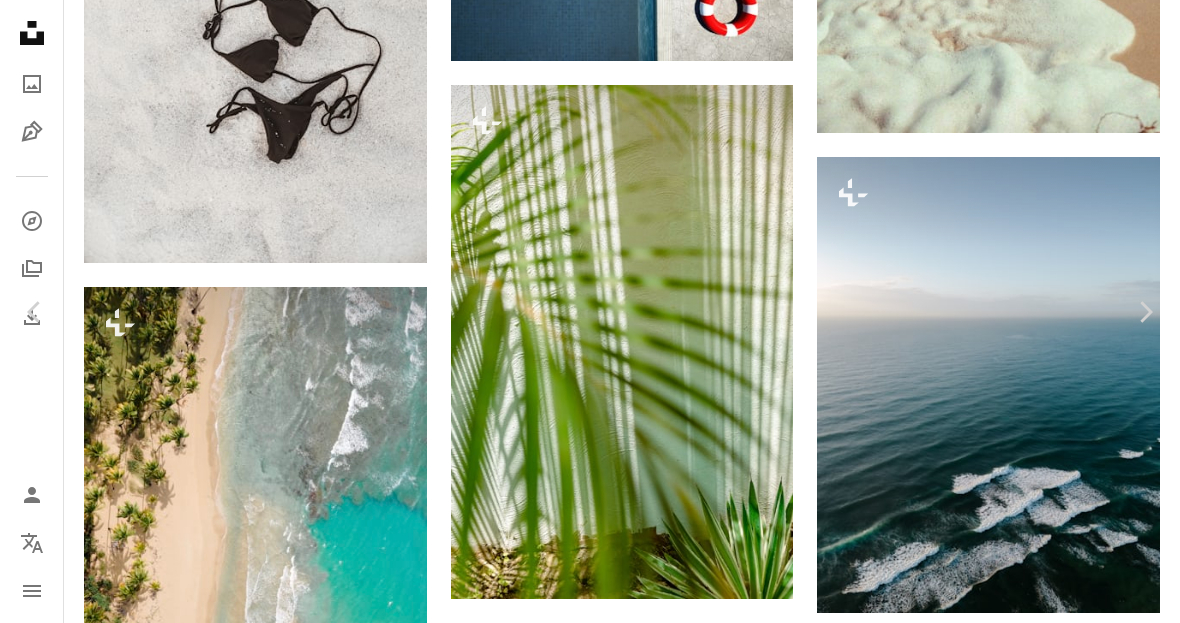 click on "Chevron left" 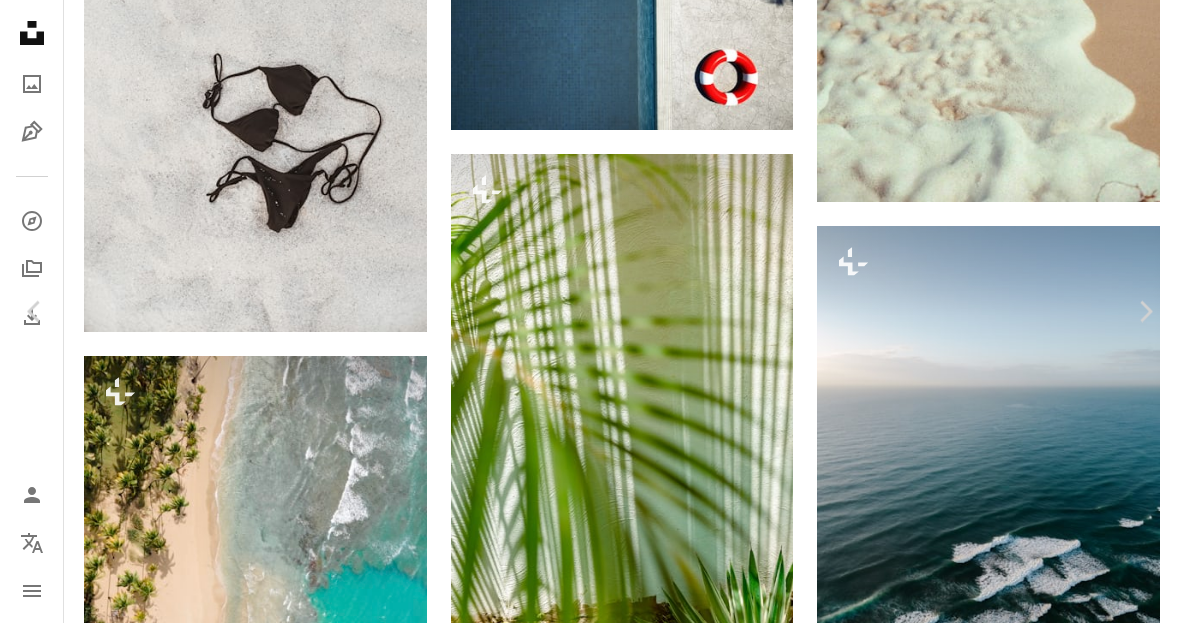 click on "An X shape" at bounding box center (20, 20) 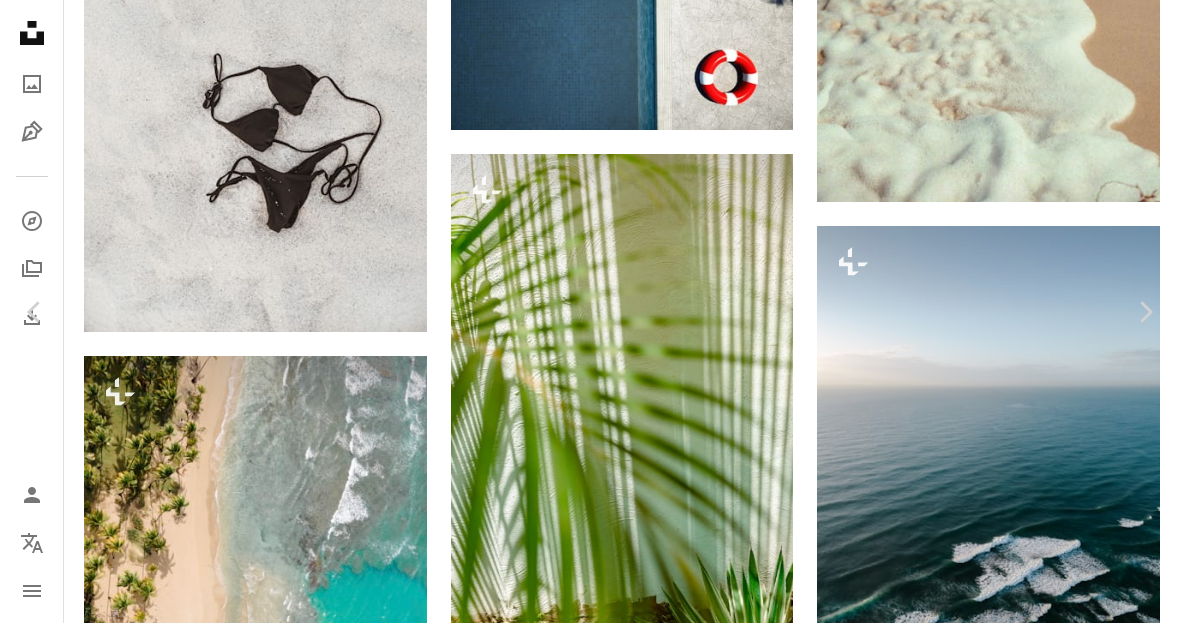 scroll, scrollTop: 9701, scrollLeft: 0, axis: vertical 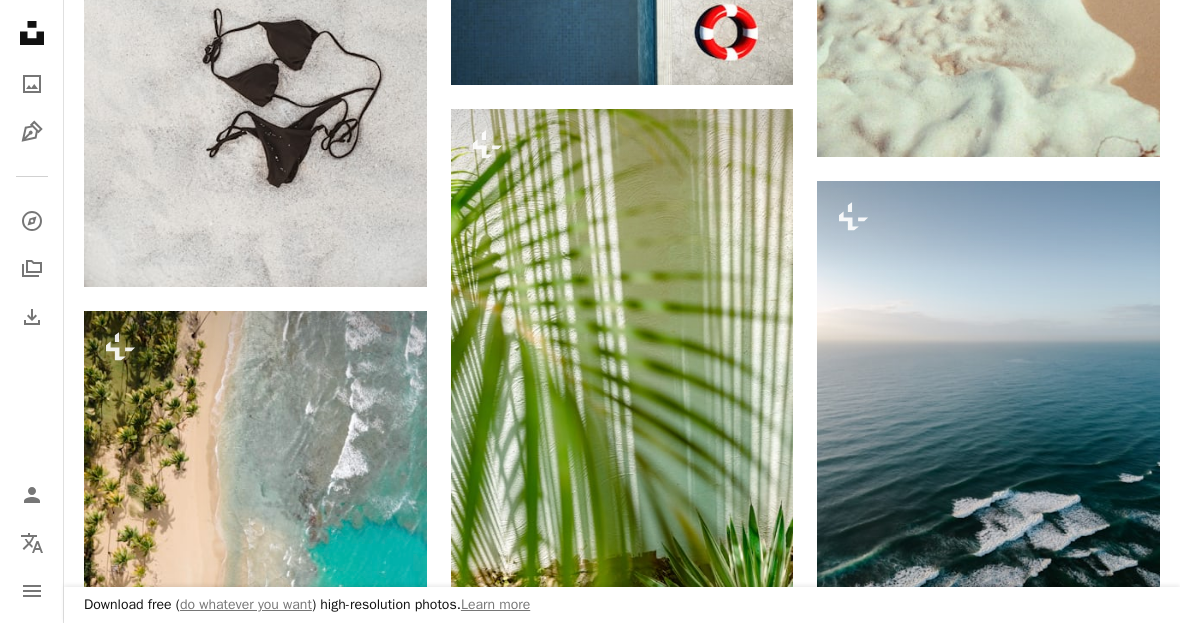 click at bounding box center (255, 30) 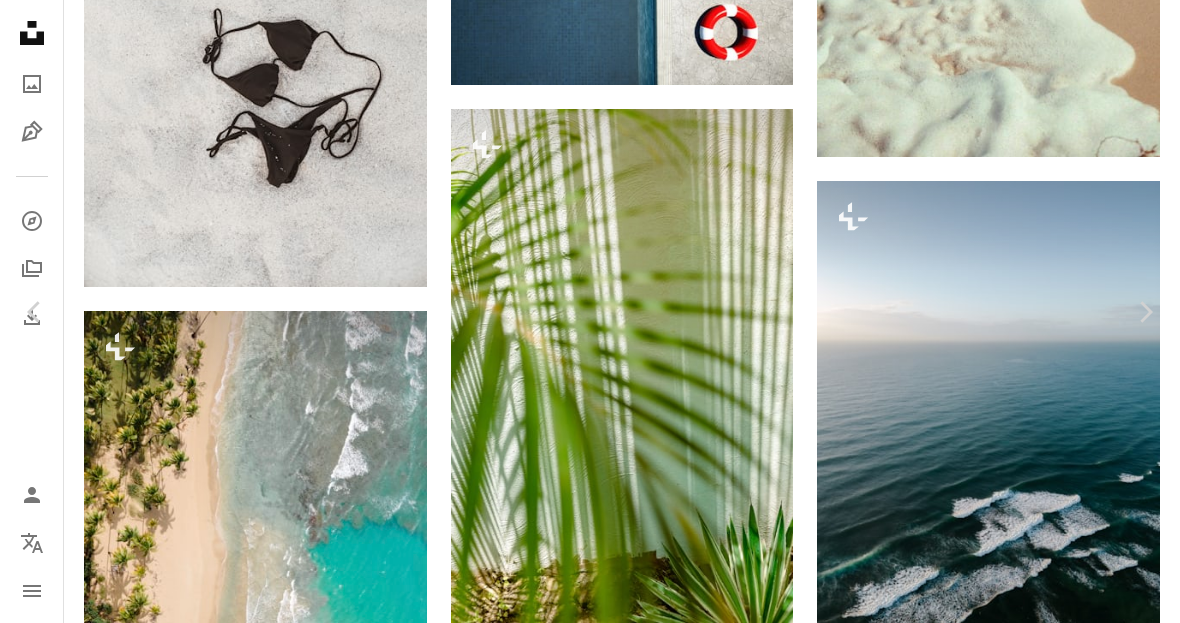 scroll, scrollTop: 63491, scrollLeft: 0, axis: vertical 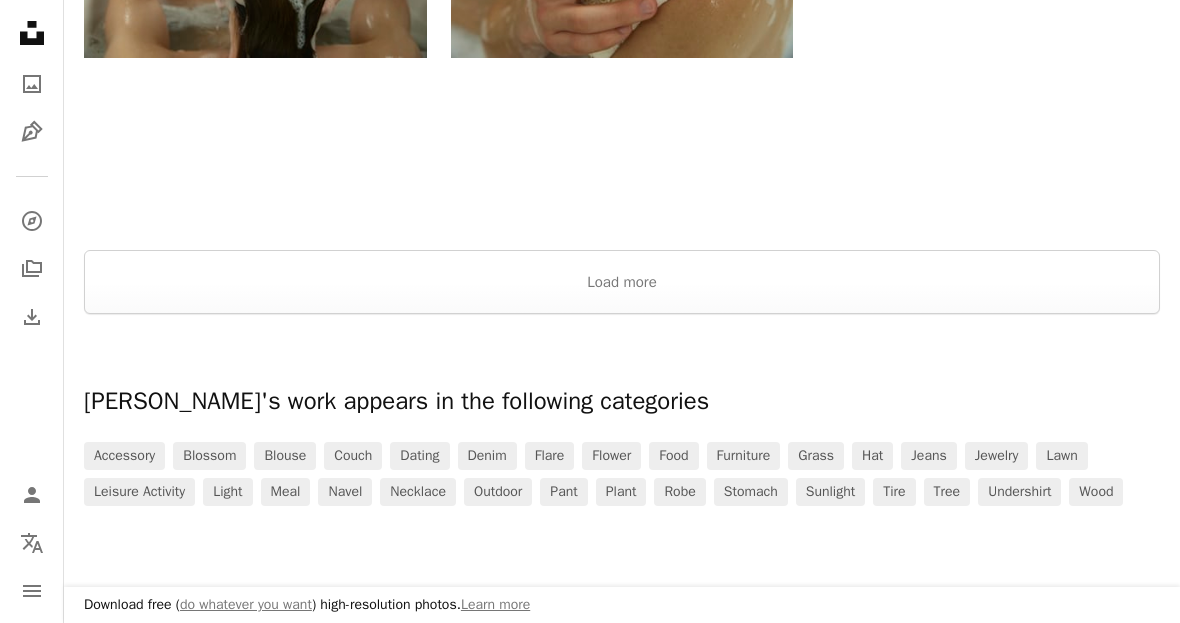 click on "Load more" at bounding box center (622, 282) 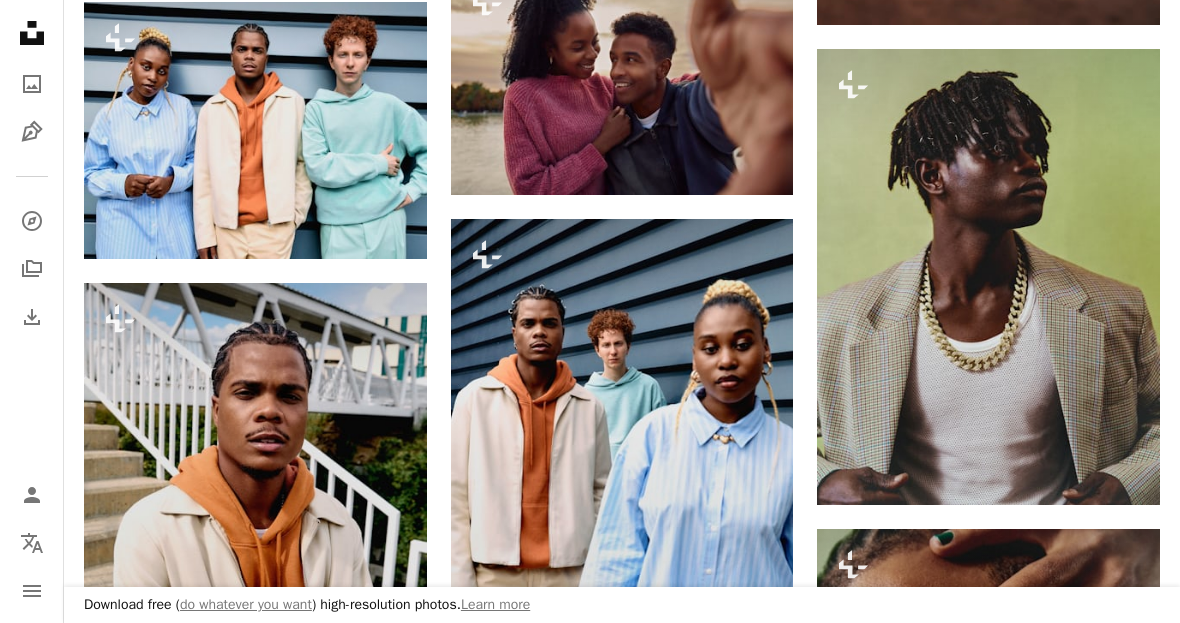 scroll, scrollTop: 15827, scrollLeft: 0, axis: vertical 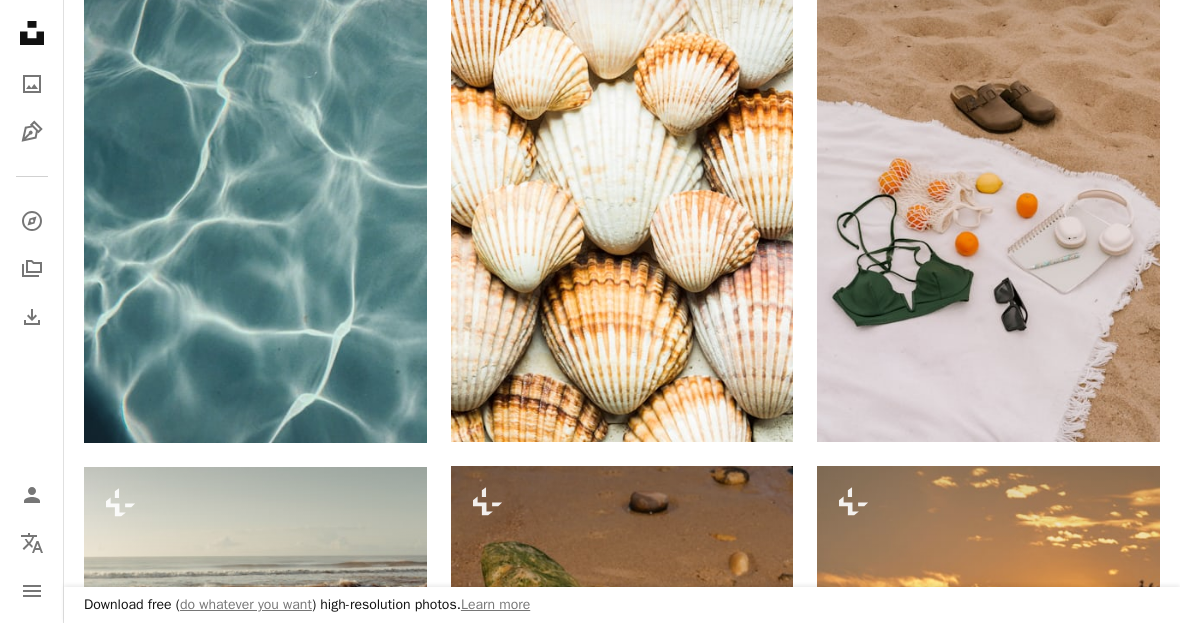 click on "Toa Heftiba" at bounding box center [914, 400] 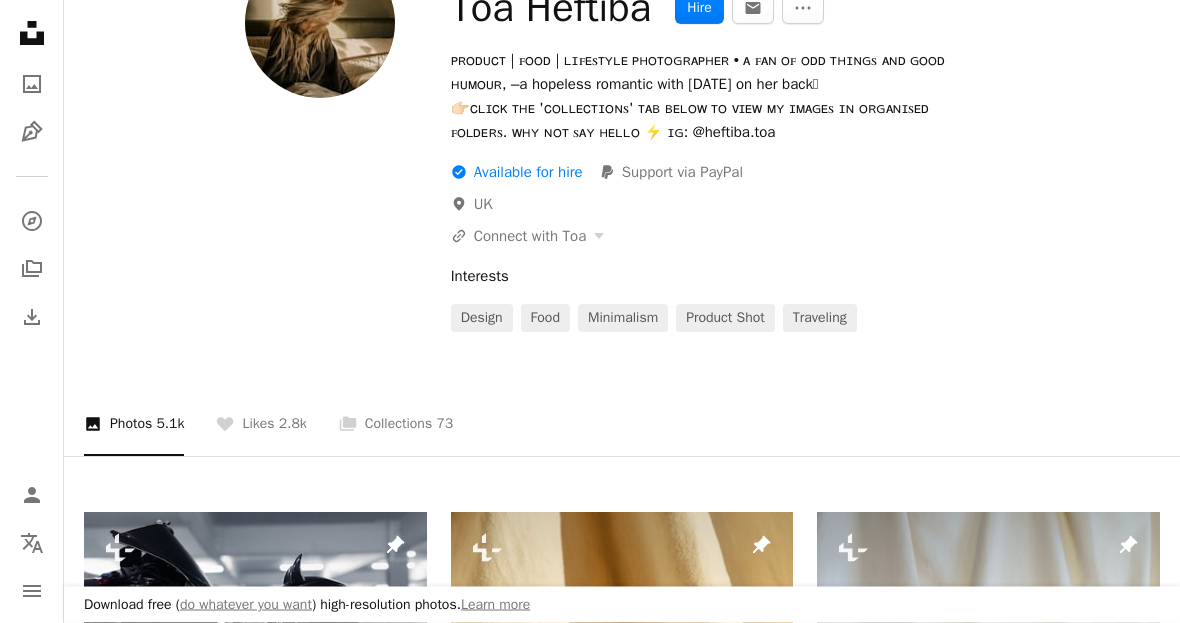 scroll, scrollTop: 172, scrollLeft: 0, axis: vertical 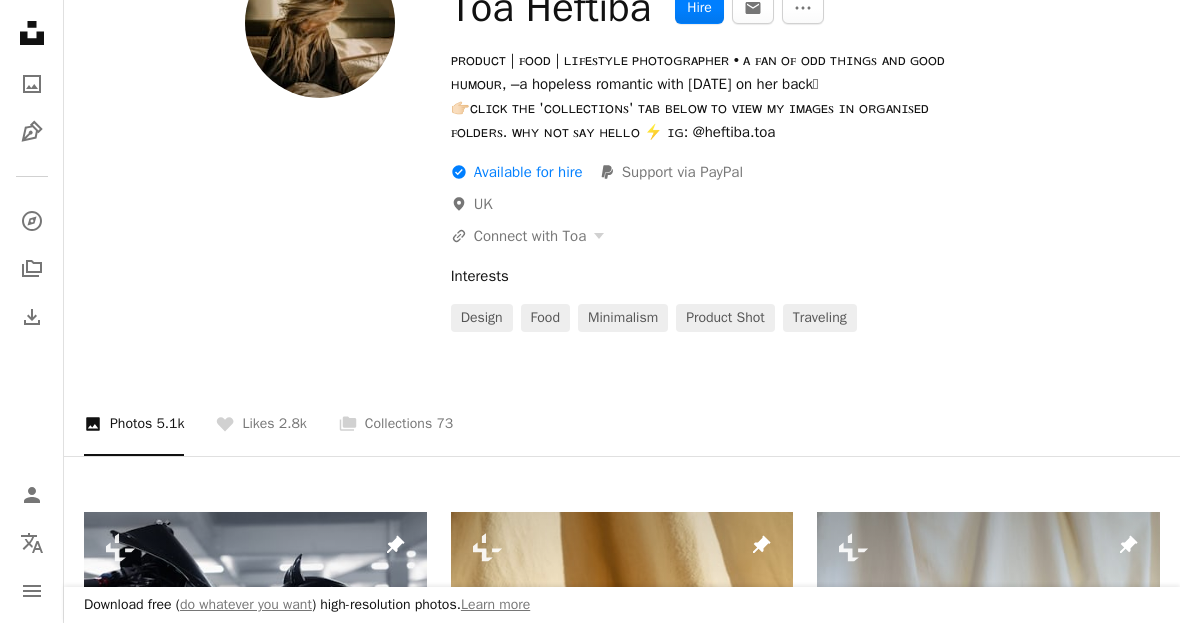 click on "A stack of folders Collections   73" at bounding box center (396, 424) 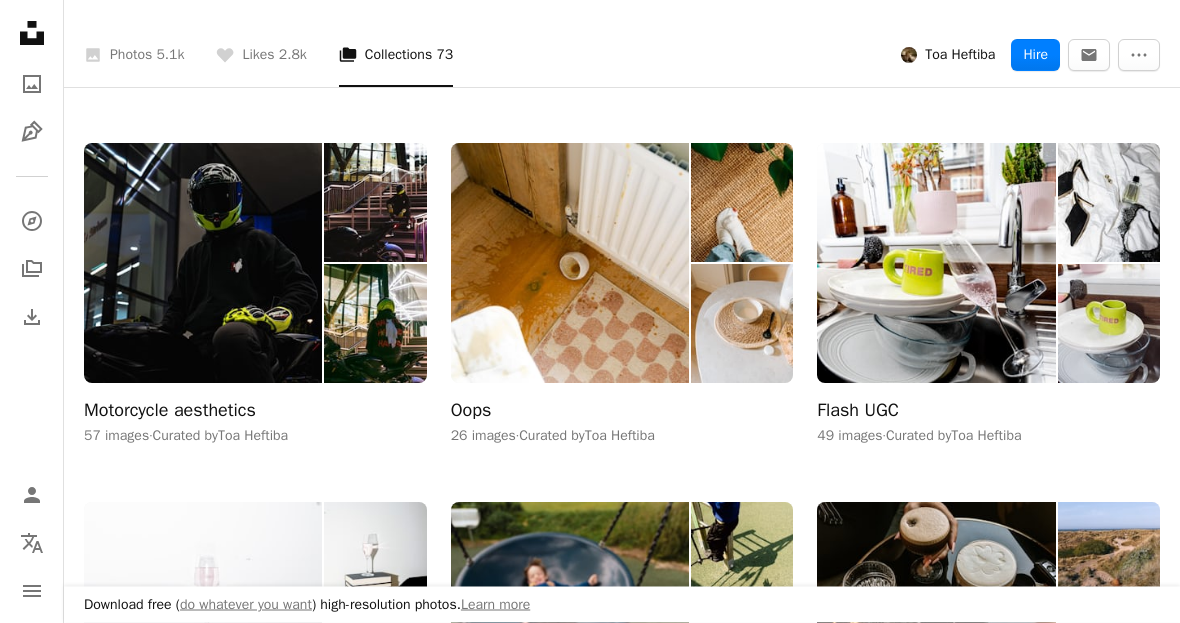 scroll, scrollTop: 541, scrollLeft: 0, axis: vertical 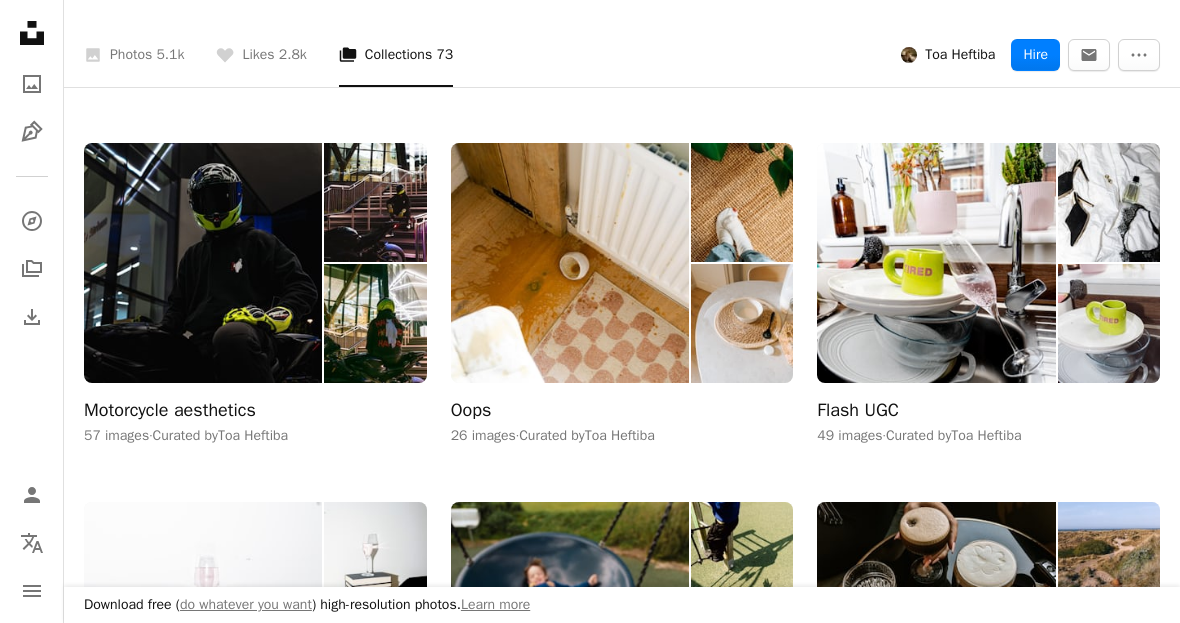 click at bounding box center (570, 263) 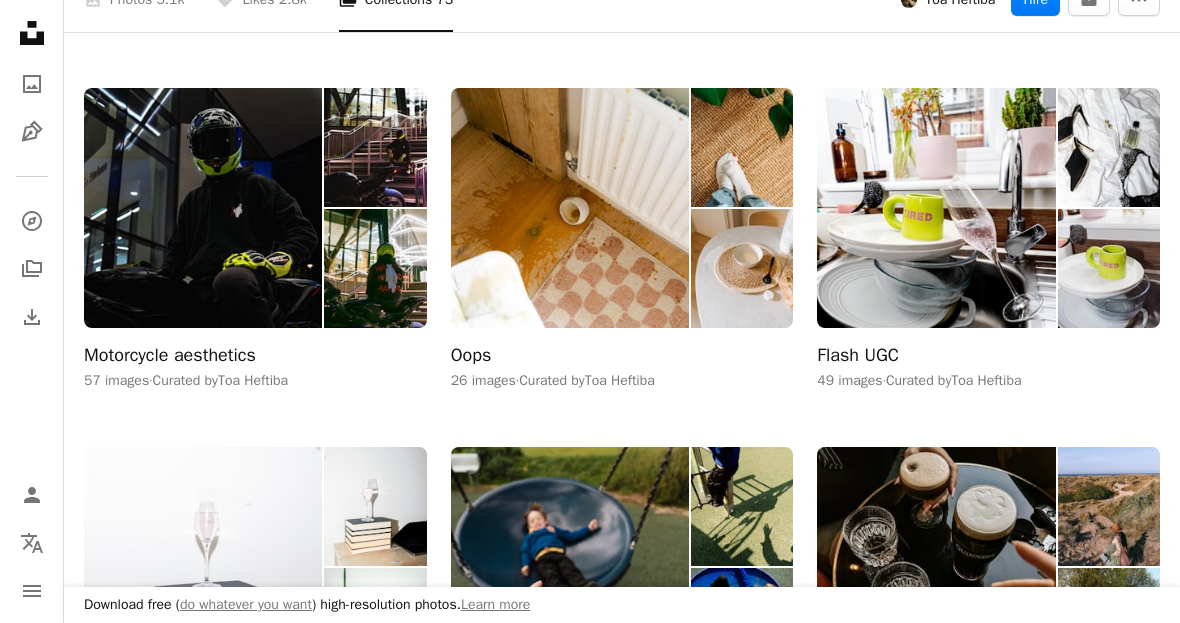 scroll, scrollTop: 595, scrollLeft: 0, axis: vertical 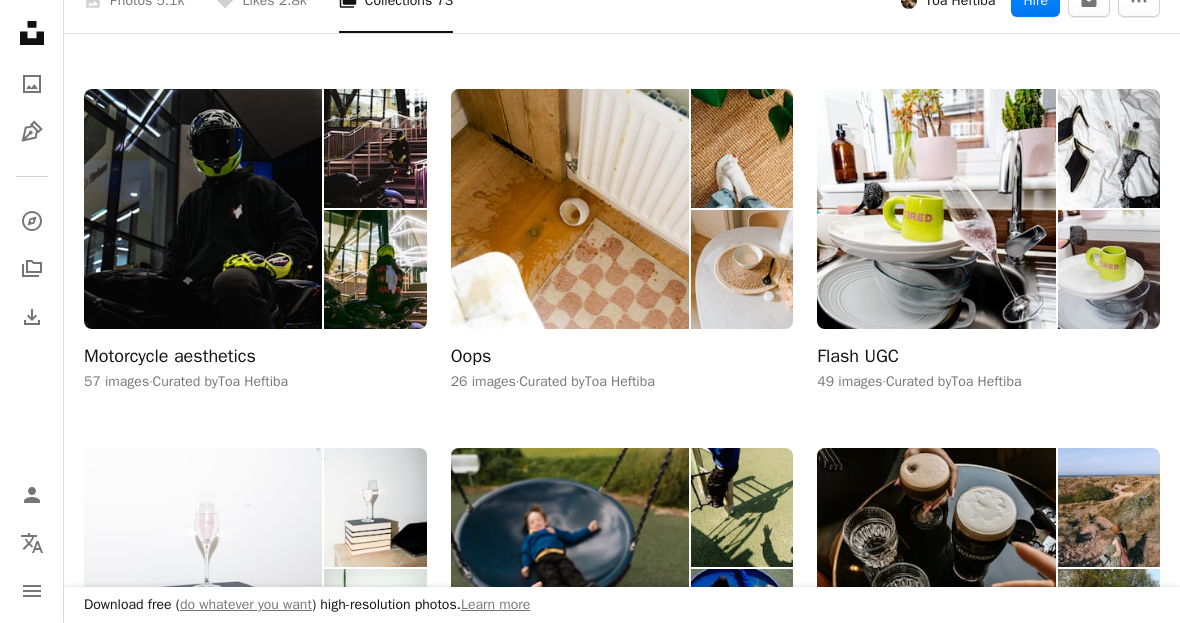 click at bounding box center (936, 209) 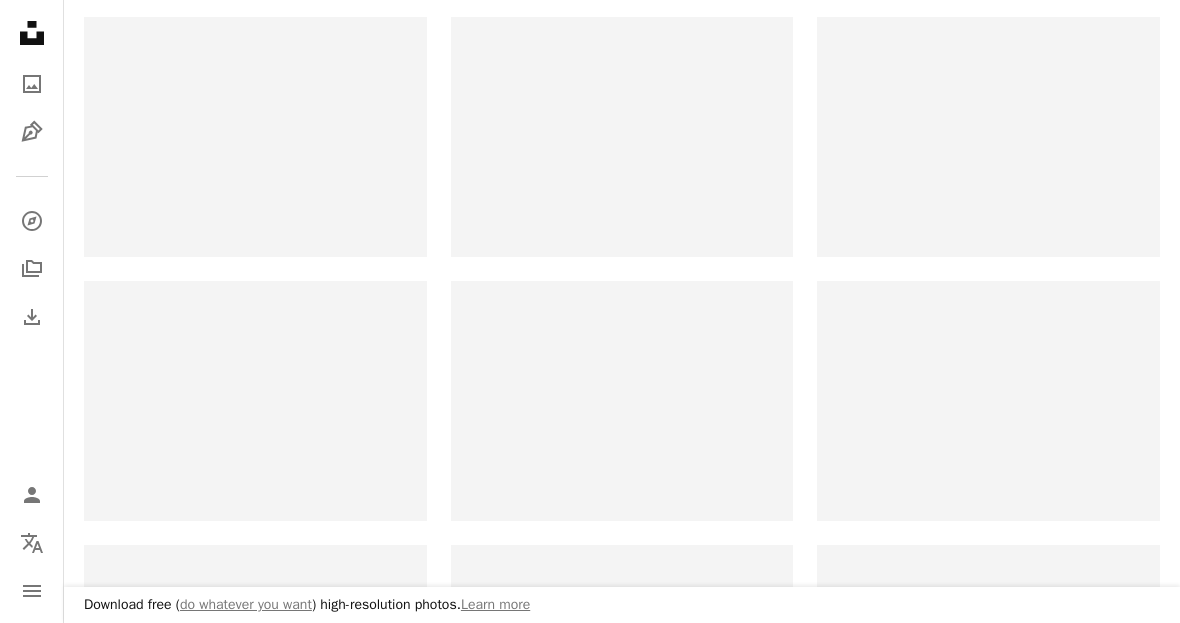 scroll, scrollTop: 0, scrollLeft: 0, axis: both 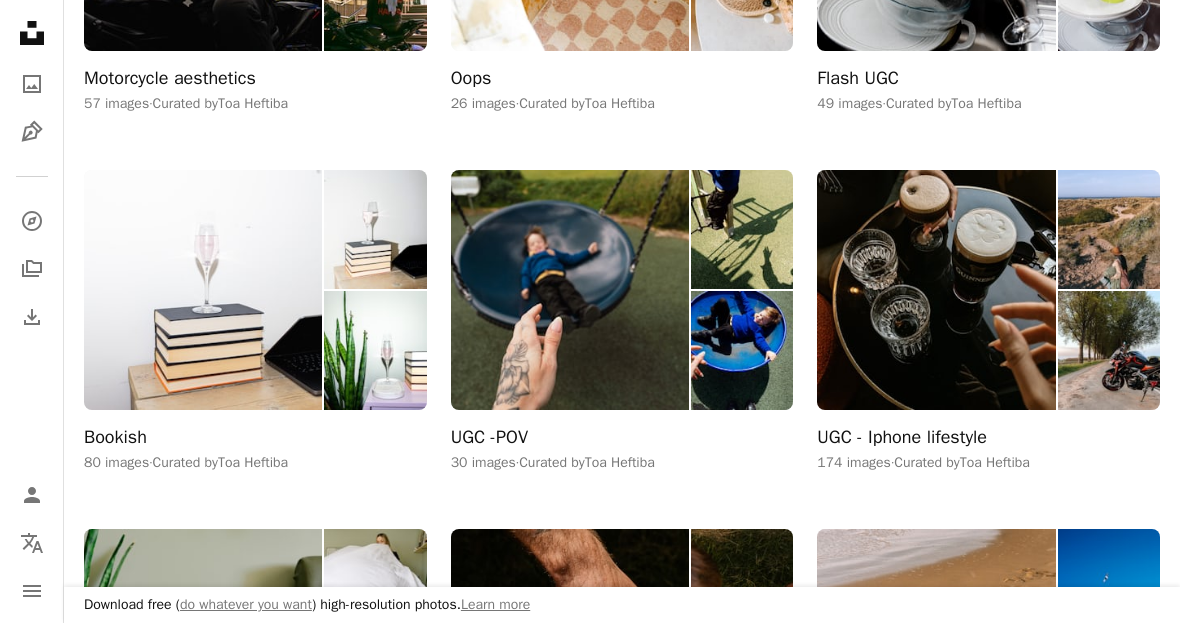 click at bounding box center (203, 290) 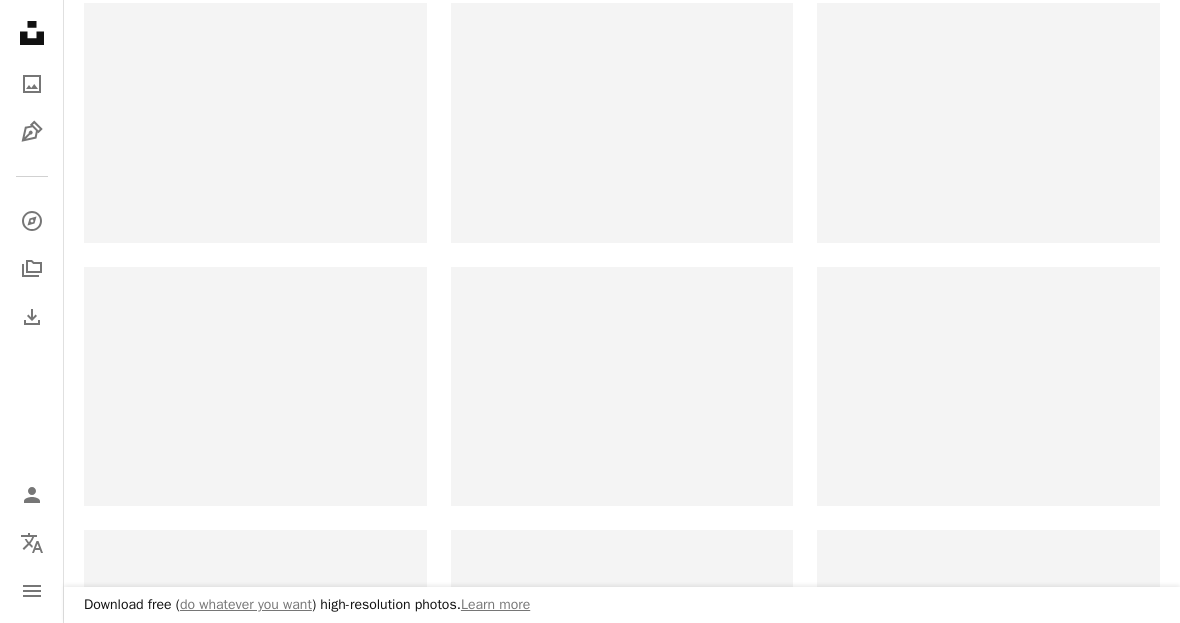 scroll, scrollTop: 0, scrollLeft: 0, axis: both 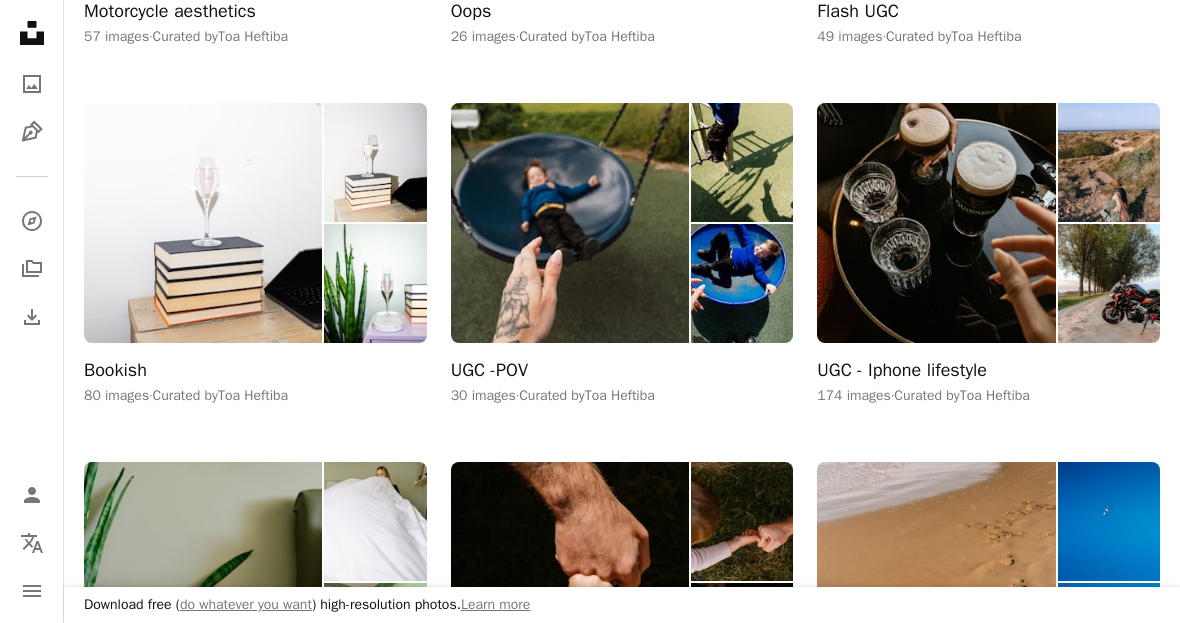 click at bounding box center [936, 223] 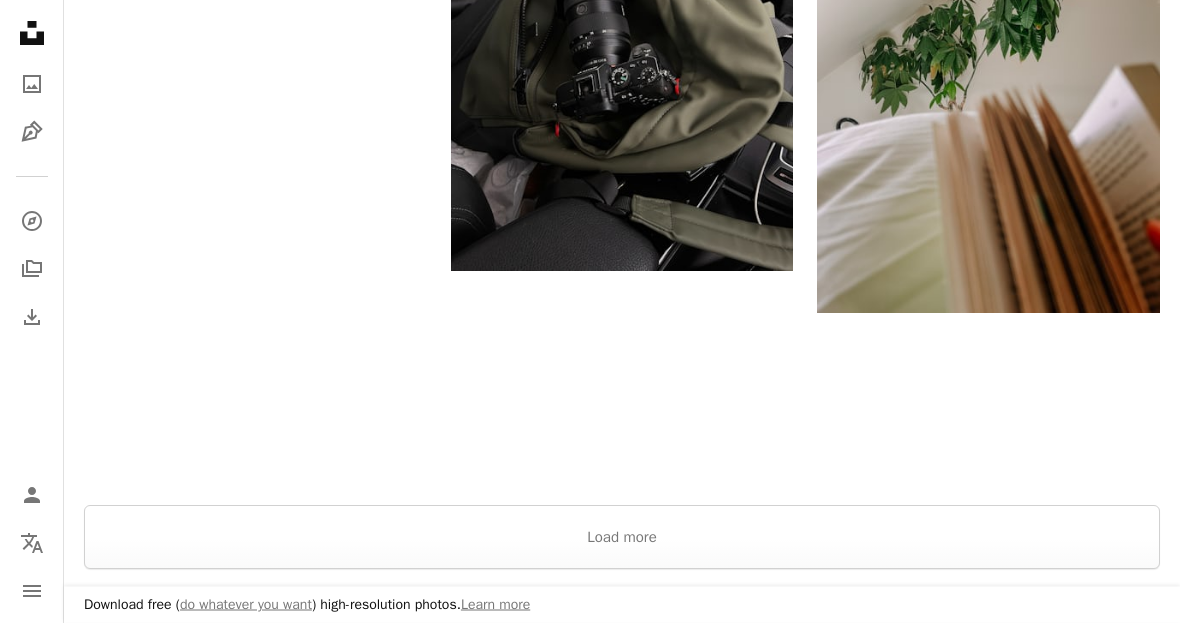 scroll, scrollTop: 3377, scrollLeft: 0, axis: vertical 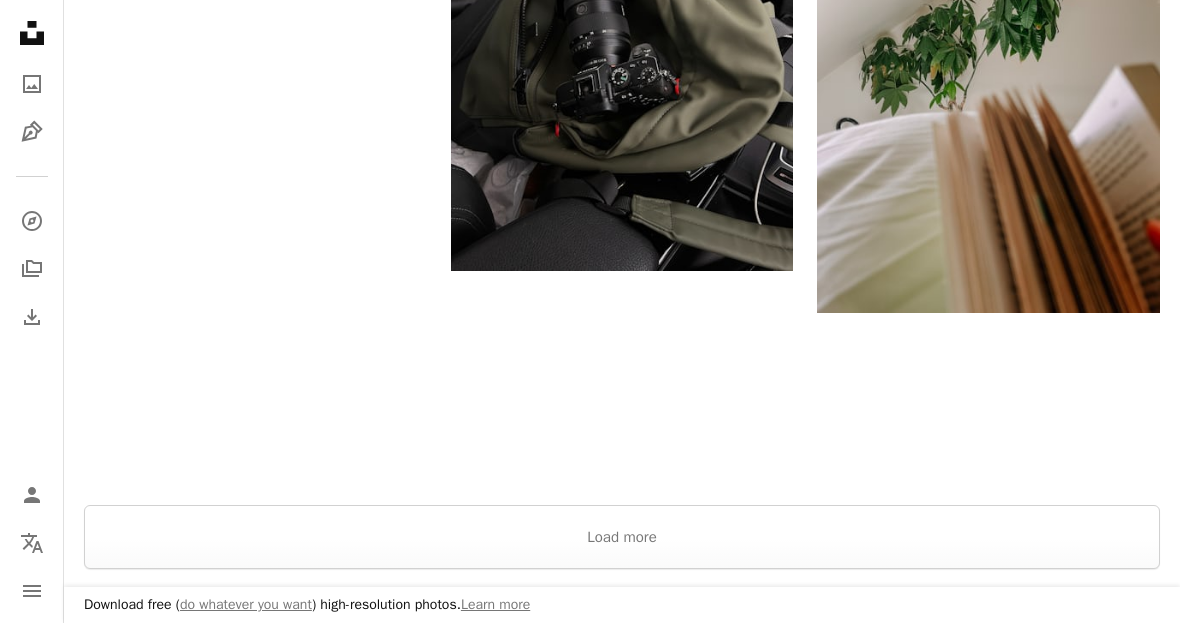 click on "Load more" at bounding box center [622, 537] 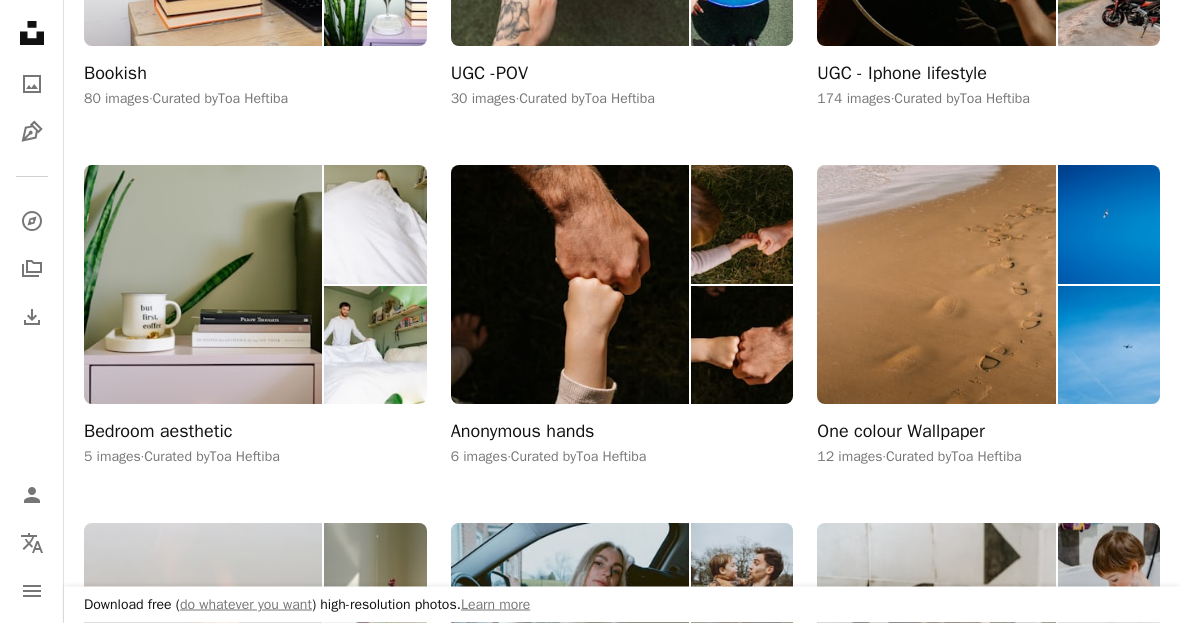 scroll, scrollTop: 1237, scrollLeft: 0, axis: vertical 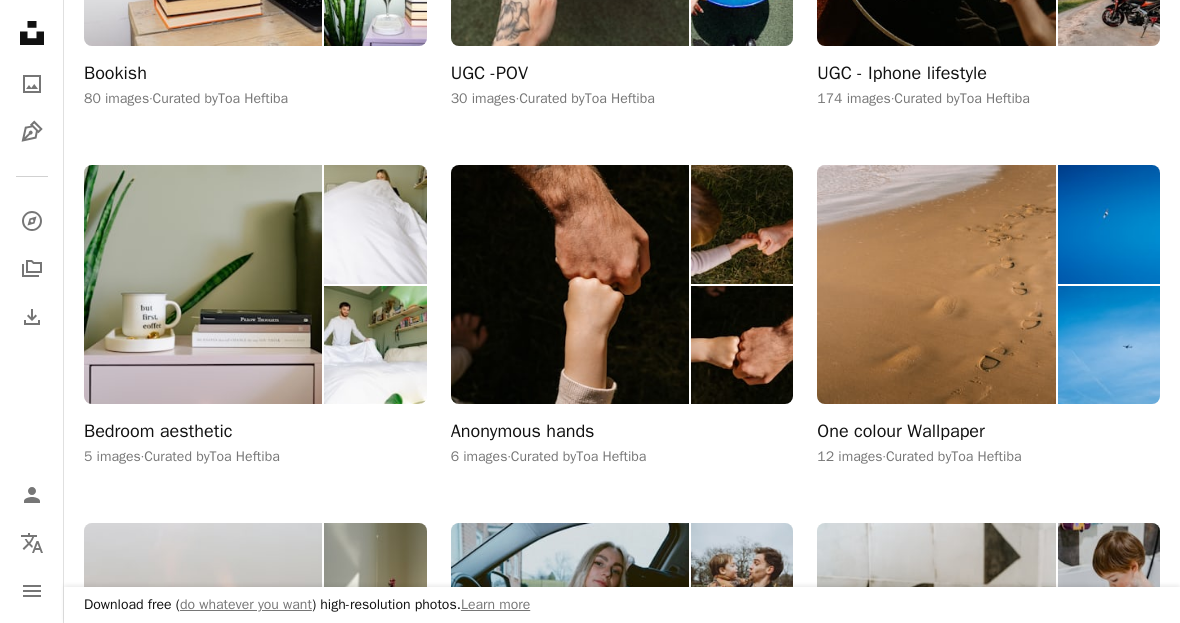 click at bounding box center (203, 285) 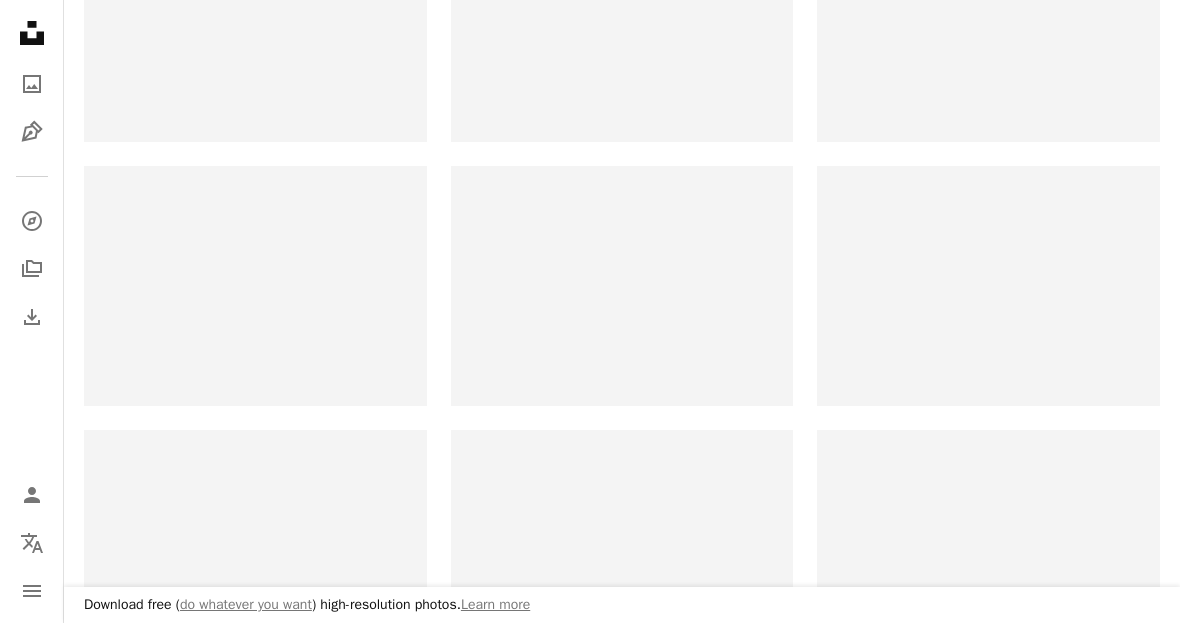 scroll, scrollTop: 0, scrollLeft: 0, axis: both 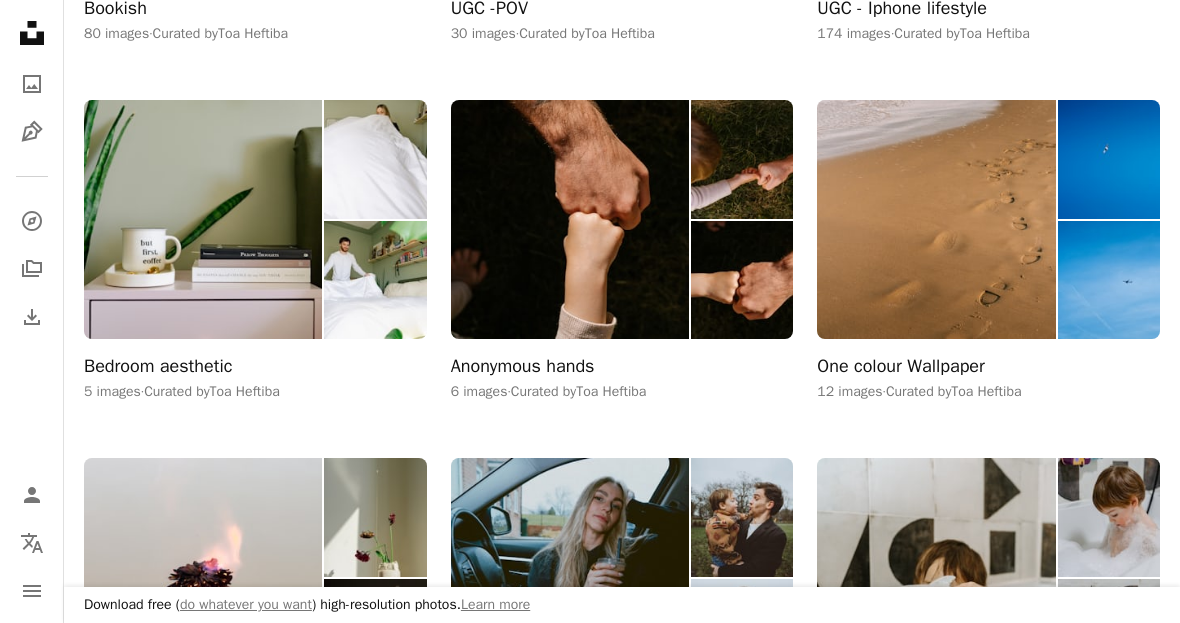 click at bounding box center [936, 220] 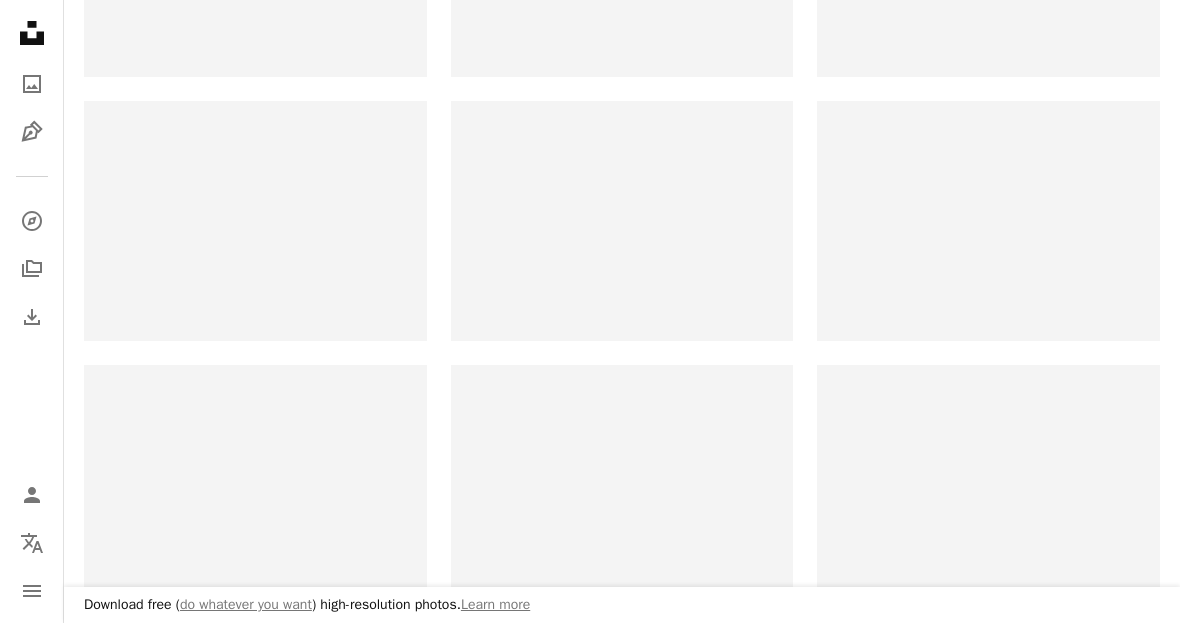 scroll, scrollTop: 0, scrollLeft: 0, axis: both 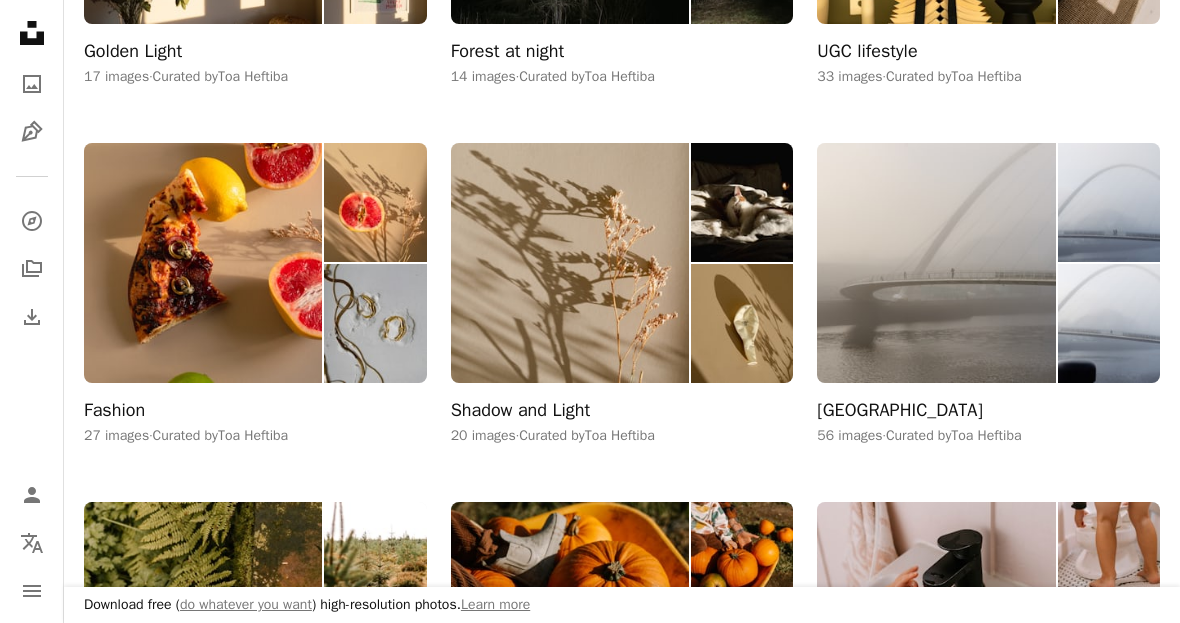 click at bounding box center (570, 263) 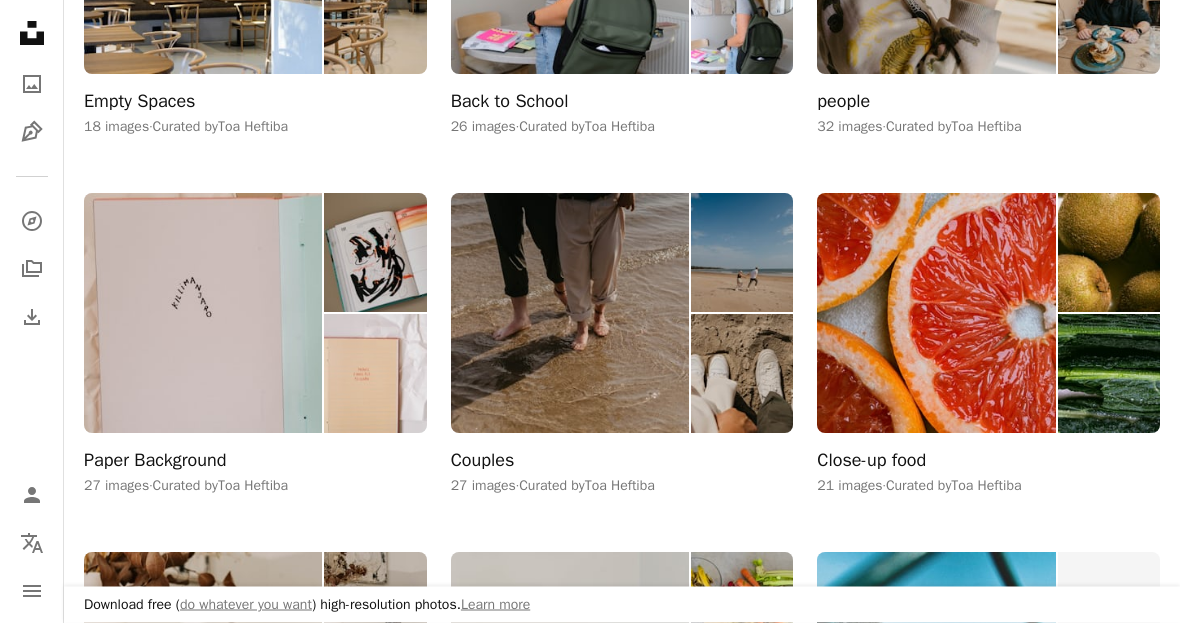 scroll, scrollTop: 3721, scrollLeft: 0, axis: vertical 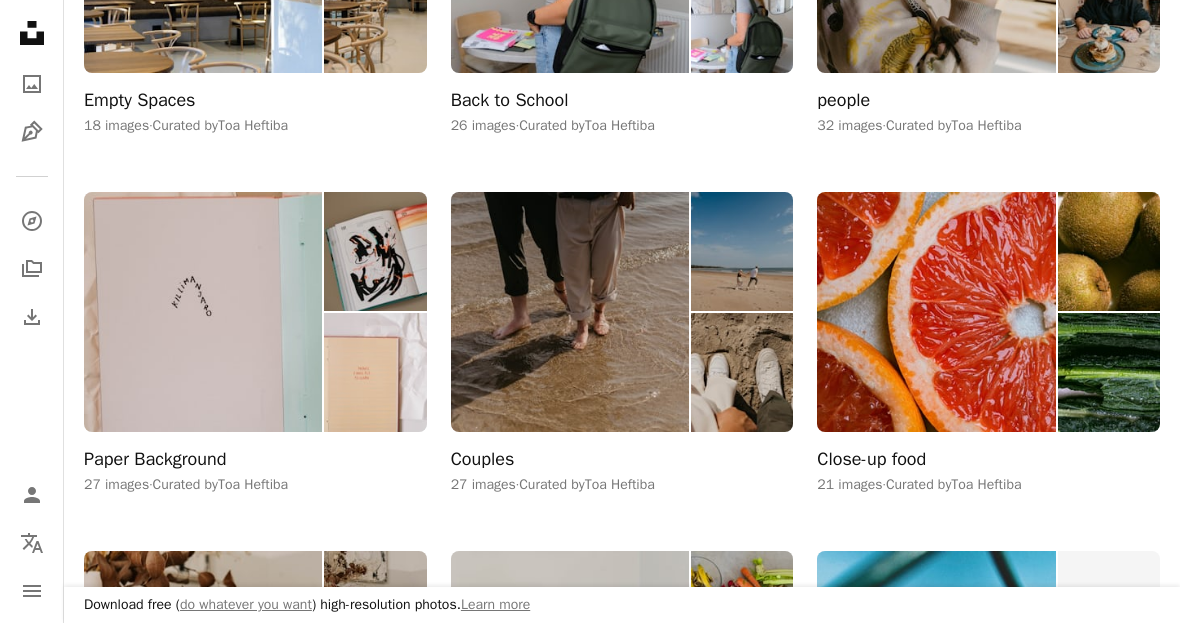 click at bounding box center (570, 312) 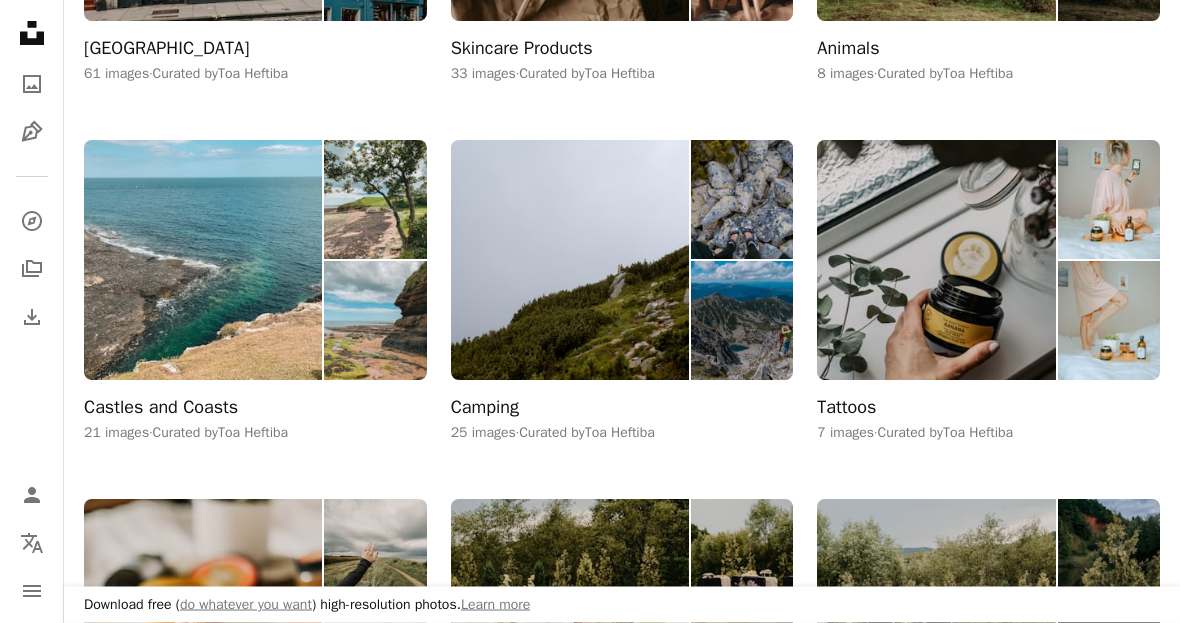 scroll, scrollTop: 7362, scrollLeft: 0, axis: vertical 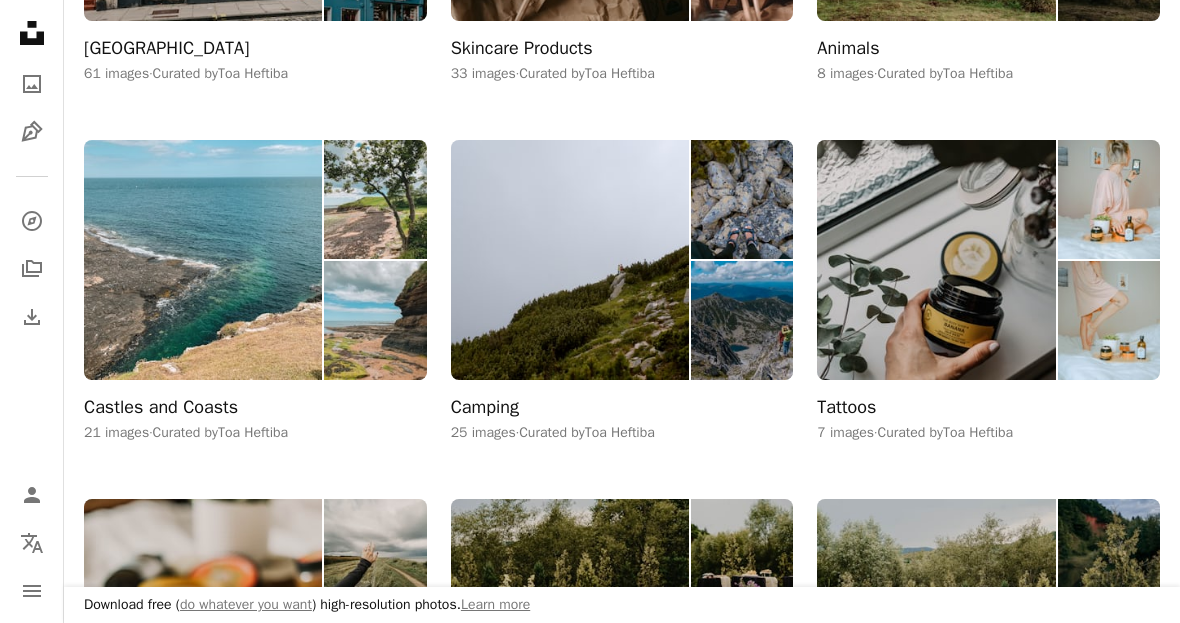 click at bounding box center [203, 260] 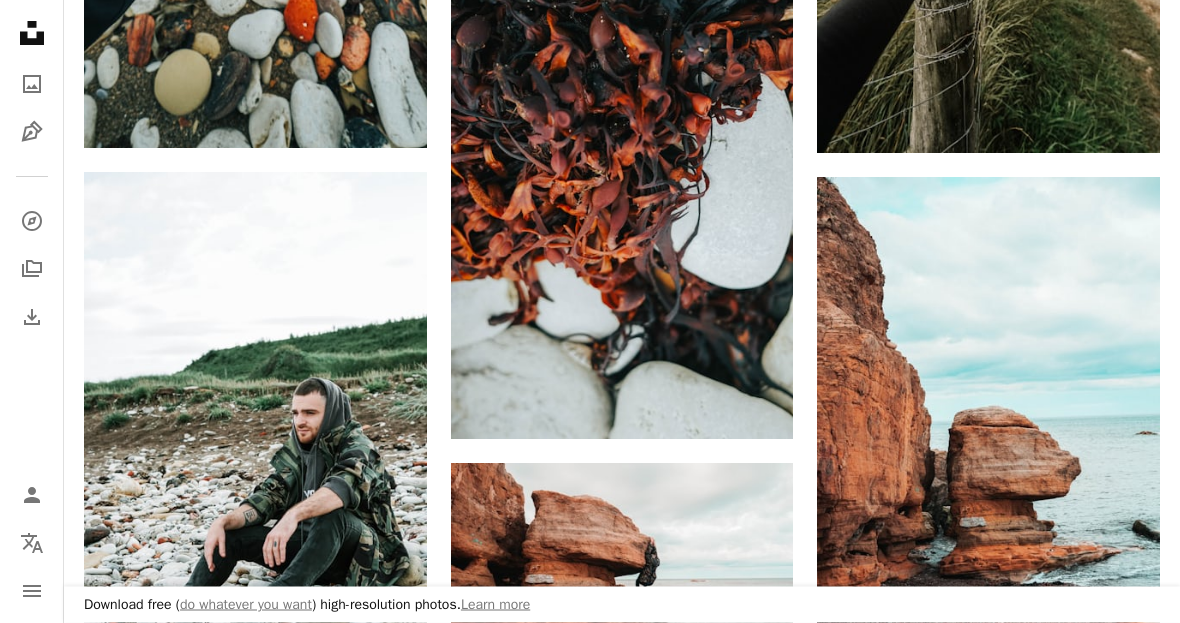 scroll, scrollTop: 2176, scrollLeft: 0, axis: vertical 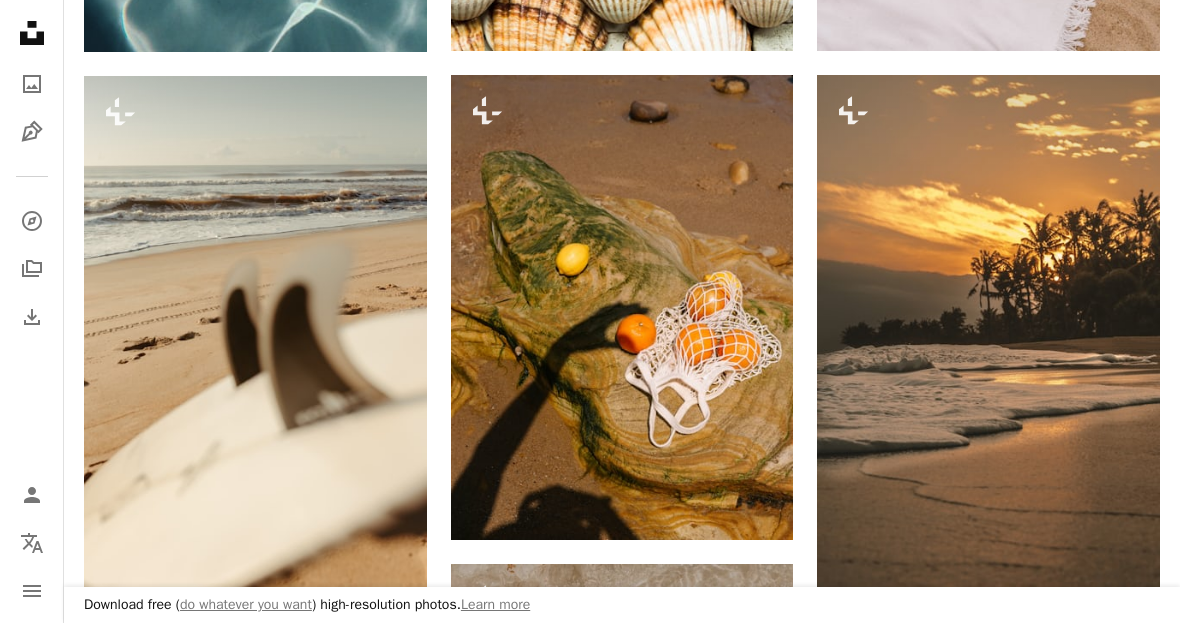 click at bounding box center [255, 333] 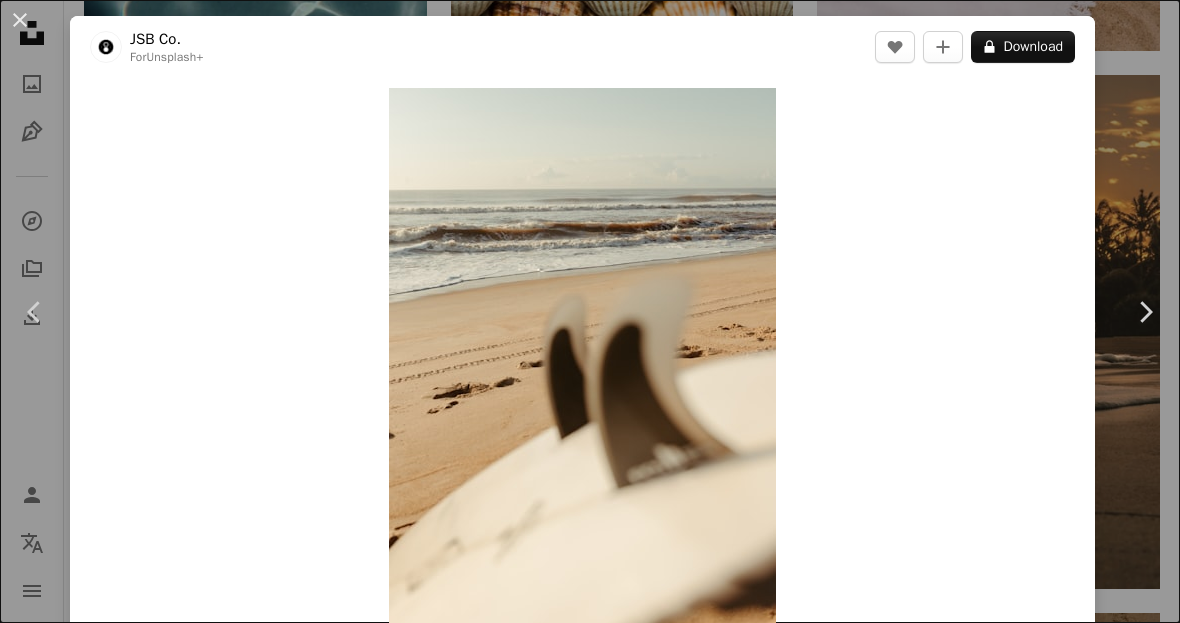 scroll, scrollTop: 0, scrollLeft: 0, axis: both 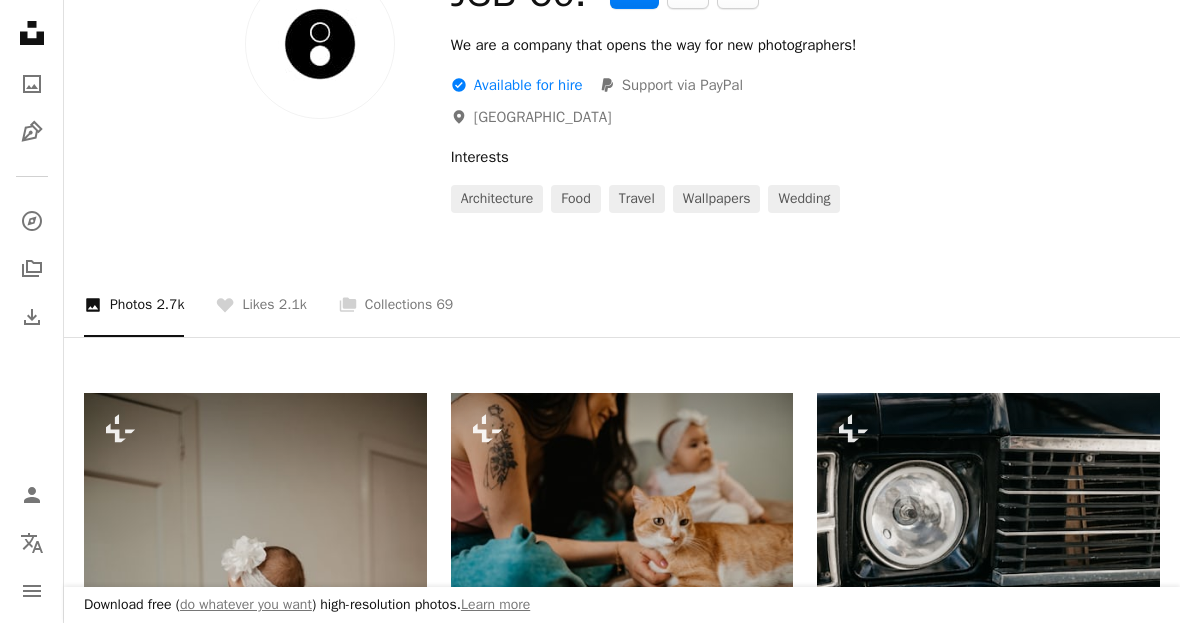 click on "A stack of folders Collections   69" at bounding box center [396, 305] 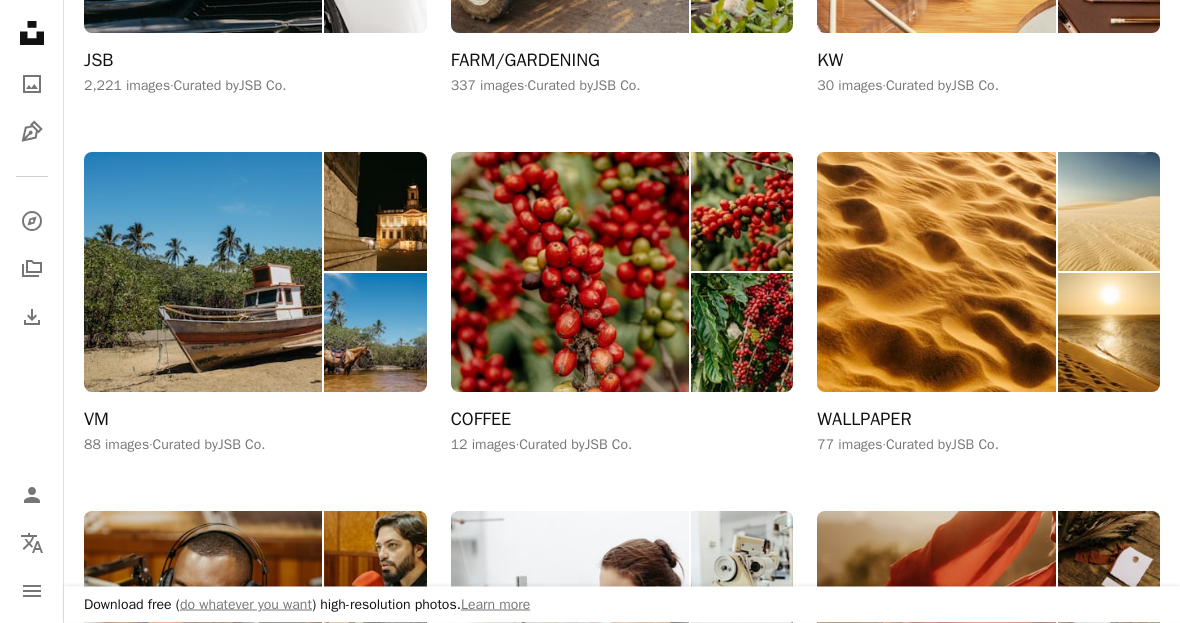 scroll, scrollTop: 751, scrollLeft: 0, axis: vertical 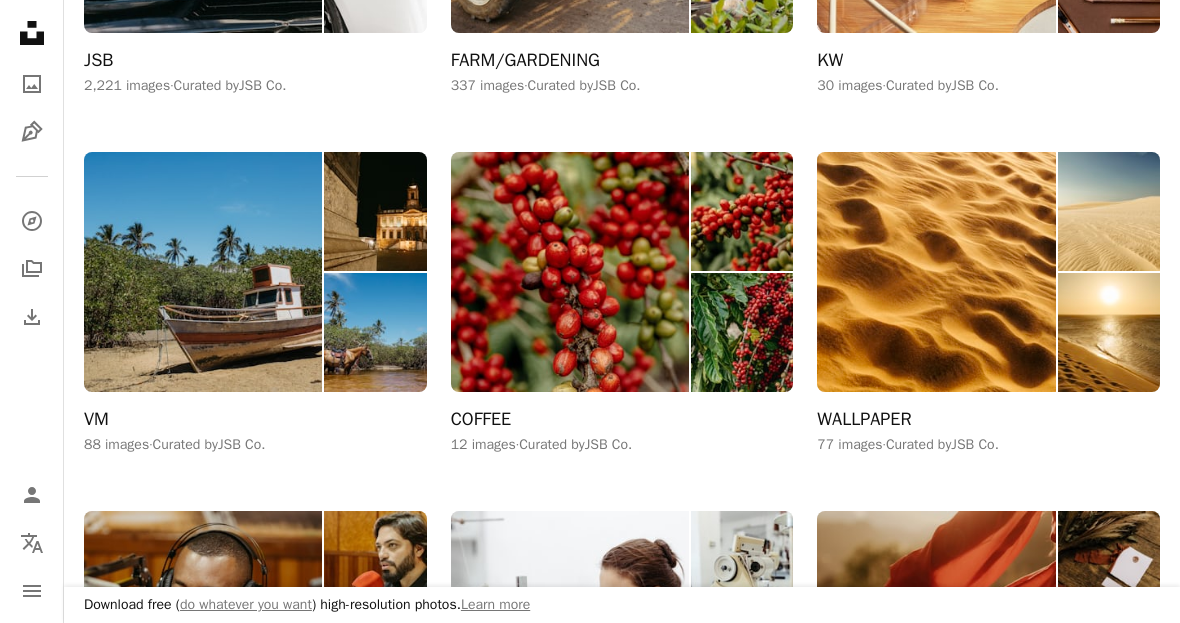 click at bounding box center [936, 272] 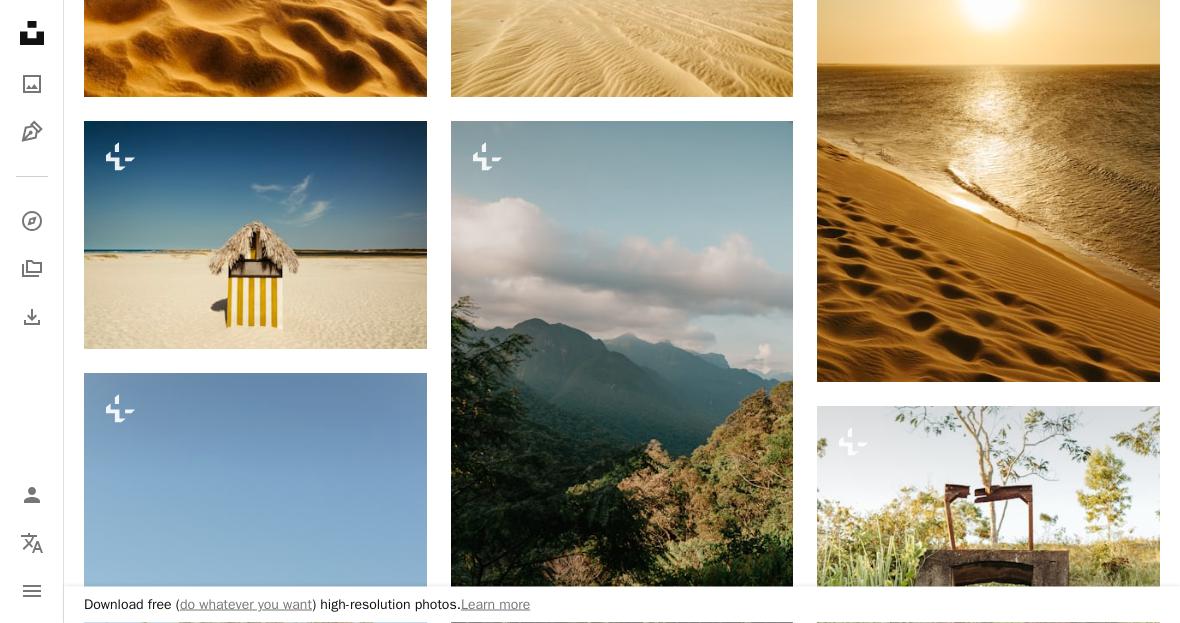 scroll, scrollTop: 529, scrollLeft: 0, axis: vertical 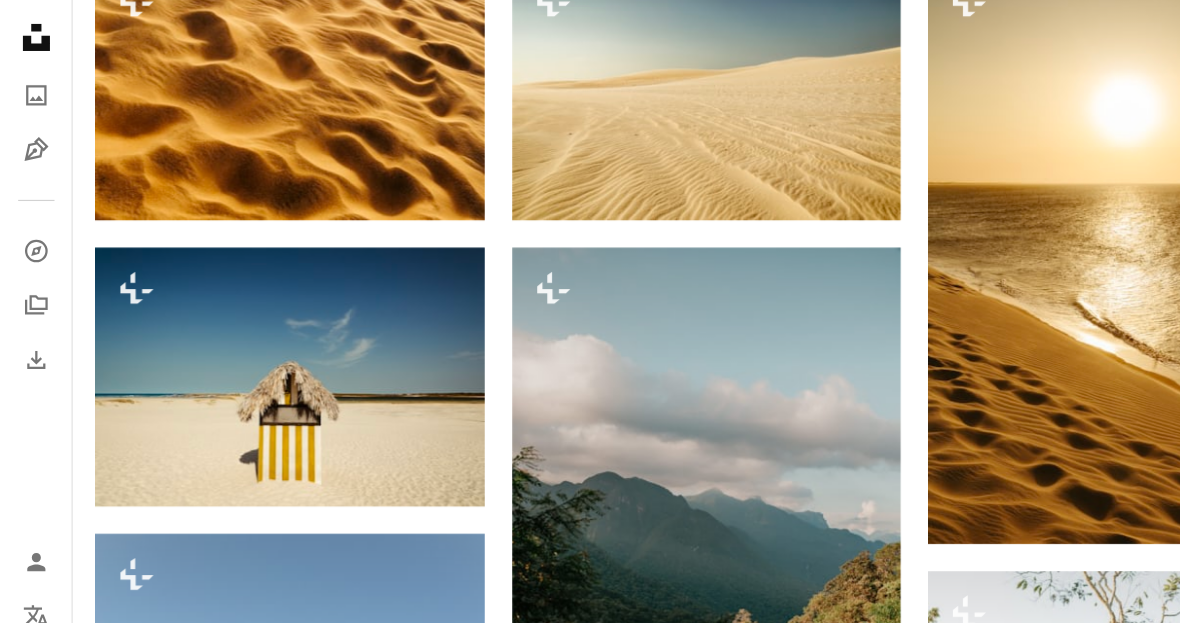 click at bounding box center [255, 332] 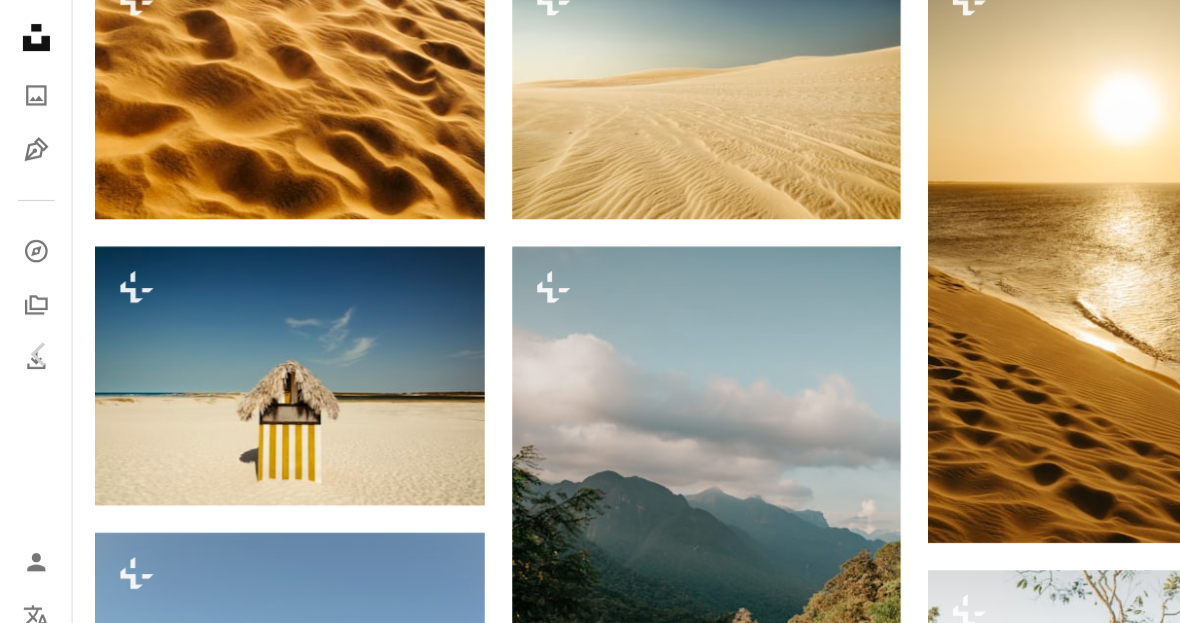 scroll, scrollTop: 66, scrollLeft: 0, axis: vertical 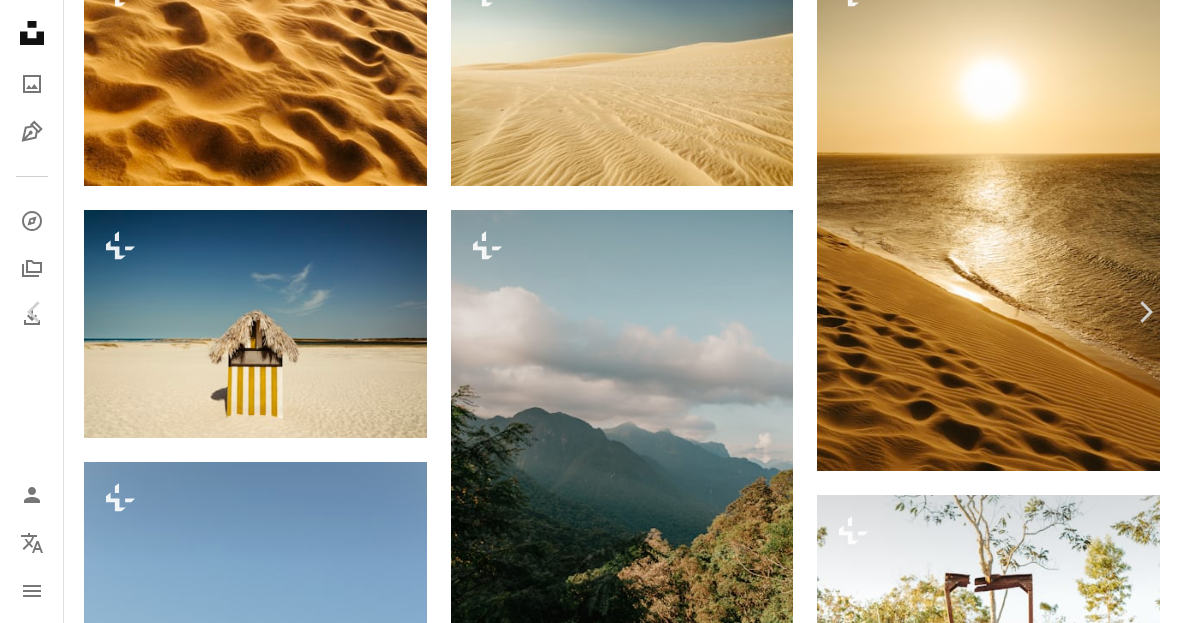 click on "An X shape" at bounding box center [20, 20] 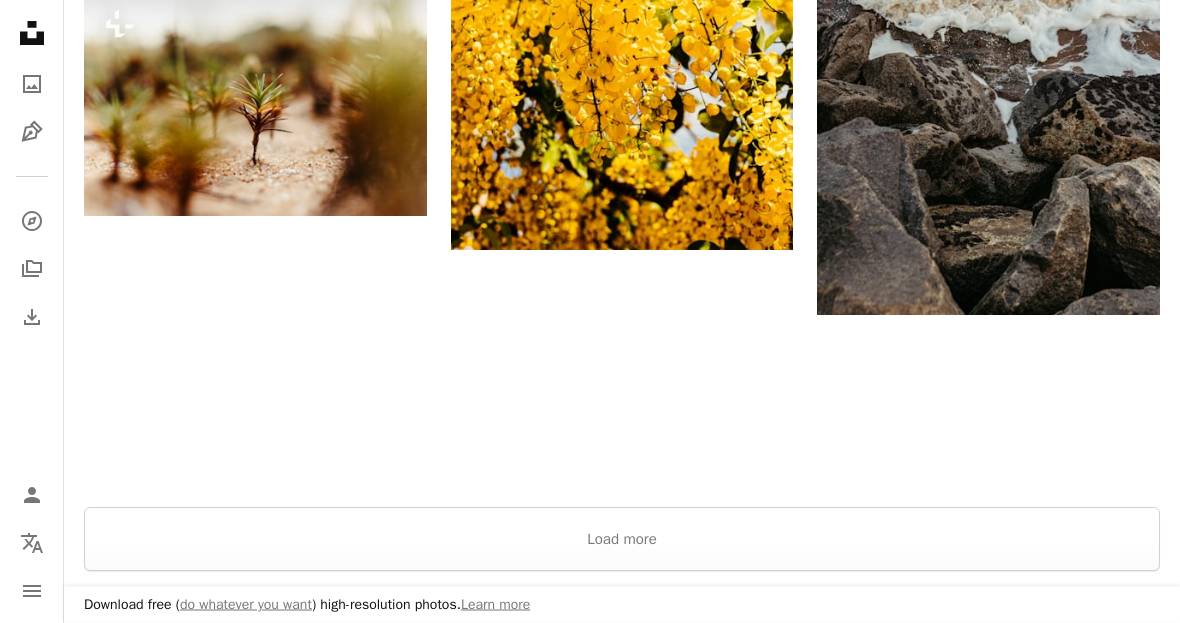 scroll, scrollTop: 2699, scrollLeft: 0, axis: vertical 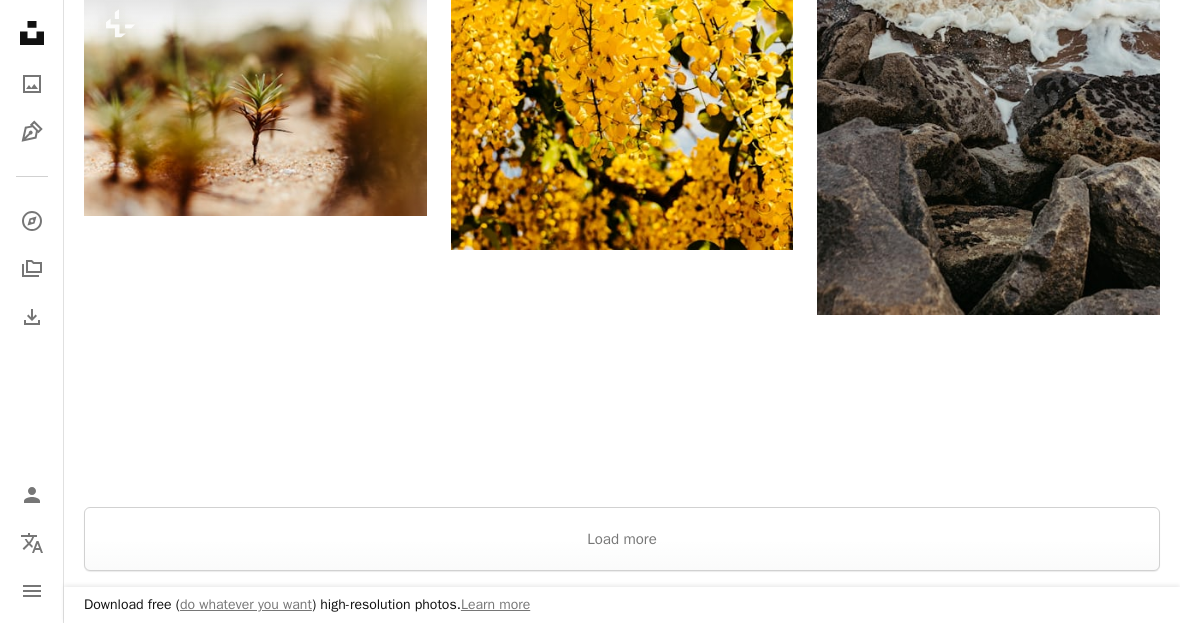 click on "Load more" at bounding box center [622, 539] 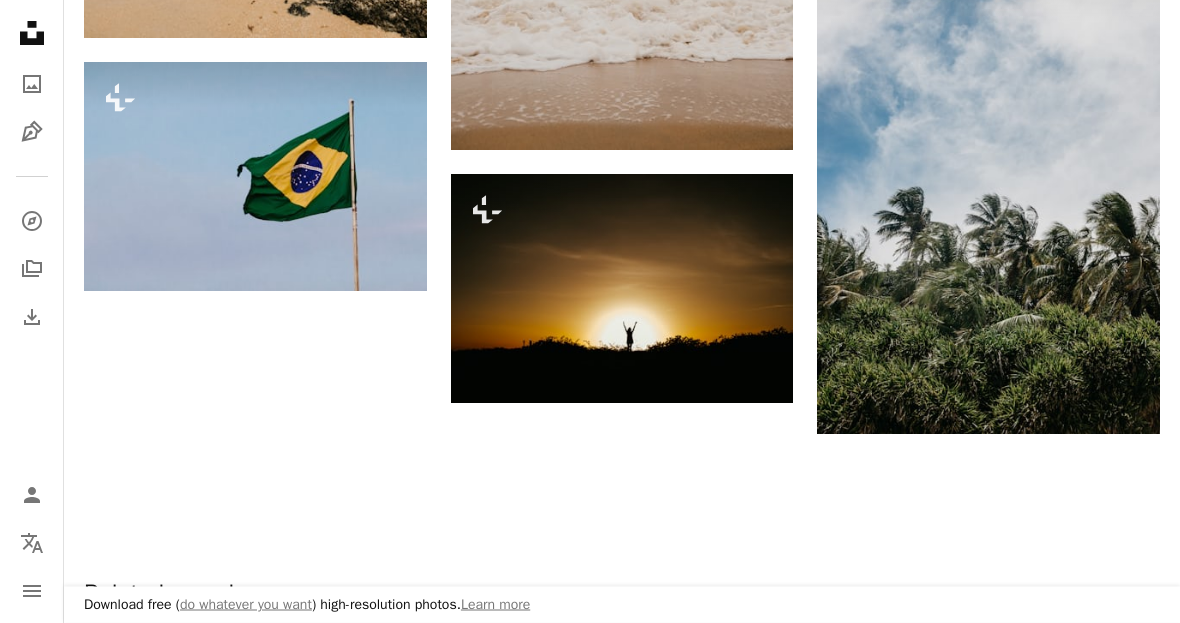 scroll, scrollTop: 11090, scrollLeft: 0, axis: vertical 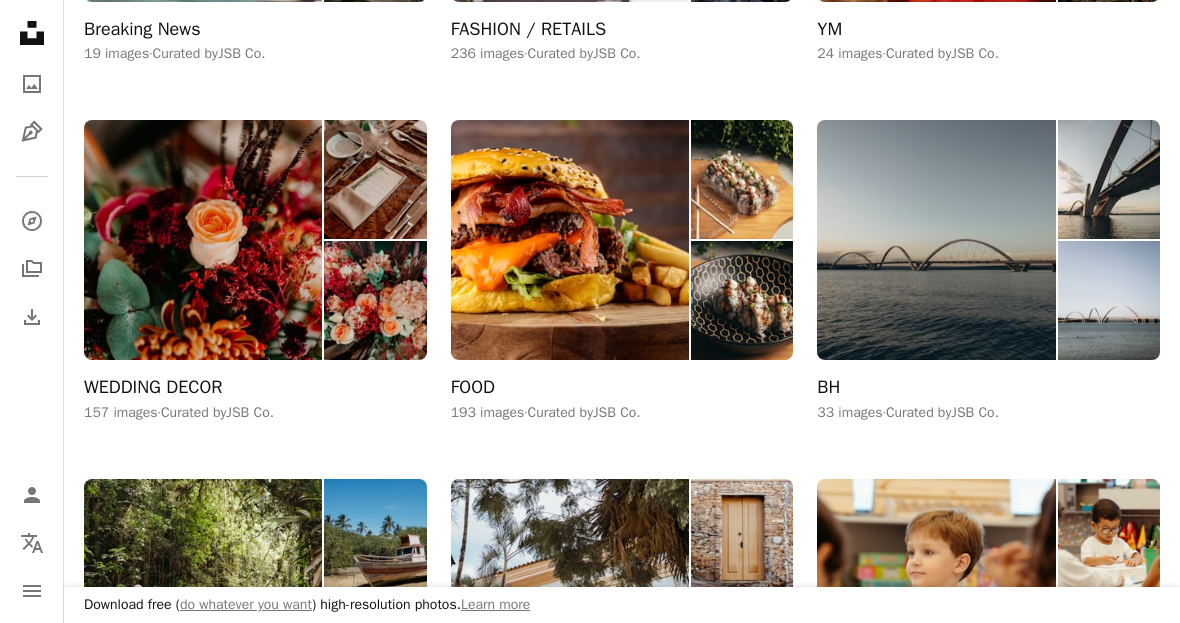 click on "JSB 2,221 images  ·  Curated by  JSB Co. FARM/GARDENING 337 images  ·  Curated by  JSB Co. KW 30 images  ·  Curated by  JSB Co. VM 88 images  ·  Curated by  JSB Co. COFFEE 12 images  ·  Curated by  JSB Co. WALLPAPER 77 images  ·  Curated by  JSB Co. Breaking News 19 images  ·  Curated by  JSB Co. FASHION / RETAILS 236 images  ·  Curated by  JSB Co. YM 24 images  ·  Curated by  JSB Co. WEDDING DECOR 157 images  ·  Curated by  JSB Co. FOOD 193 images  ·  Curated by  JSB Co. BH 33 images  ·  Curated by  JSB Co. BRAZIL 50 images  ·  Curated by  JSB Co. OURO PRETO 184 images  ·  Curated by  JSB Co. EDUCATION 84 images  ·  Curated by  JSB Co. EE 10 images  ·  Curated by  JSB Co. MUSIC 92 images  ·  Curated by  JSB Co. KASA MAZAMORE 34 images  ·  Curated by  JSB Co. ARCHITECTURE 174 images  ·  Curated by  JSB Co. SURF 50 images  ·  Curated by  JSB Co. EF 155 images  ·  Curated by  JSB Co. CHILDREN'S PARTY 21 images  ·  Curated by  JSB Co. COOL RETIREMENT 117 images  ·  Curated by  JSB Co. RT" at bounding box center (622, 1173) 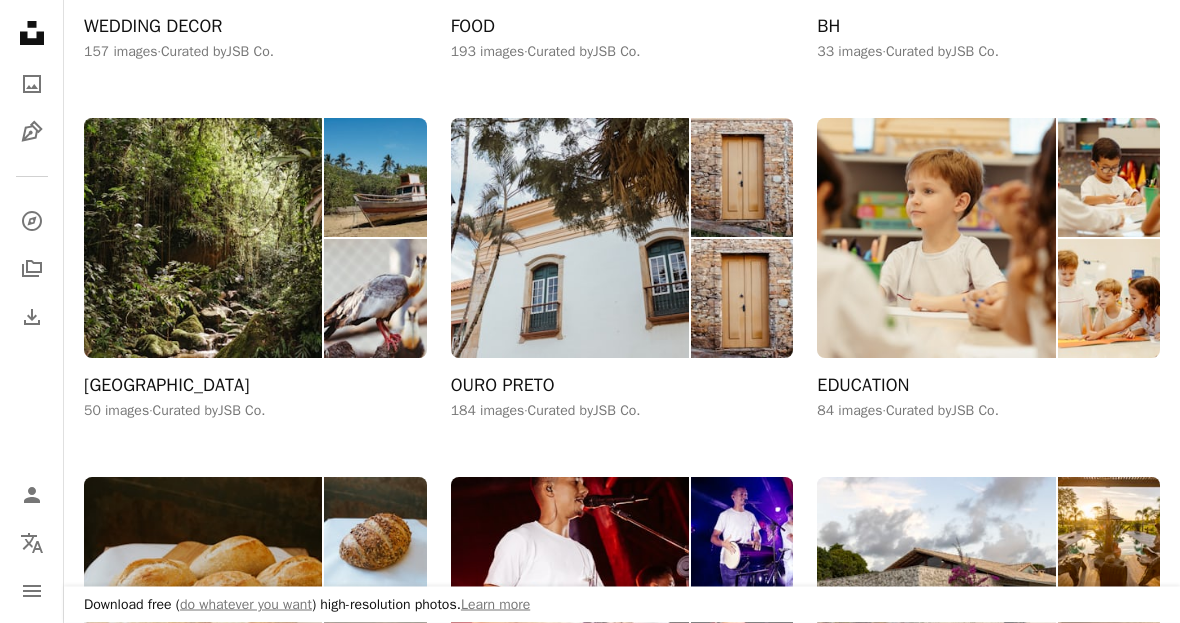scroll, scrollTop: 0, scrollLeft: 0, axis: both 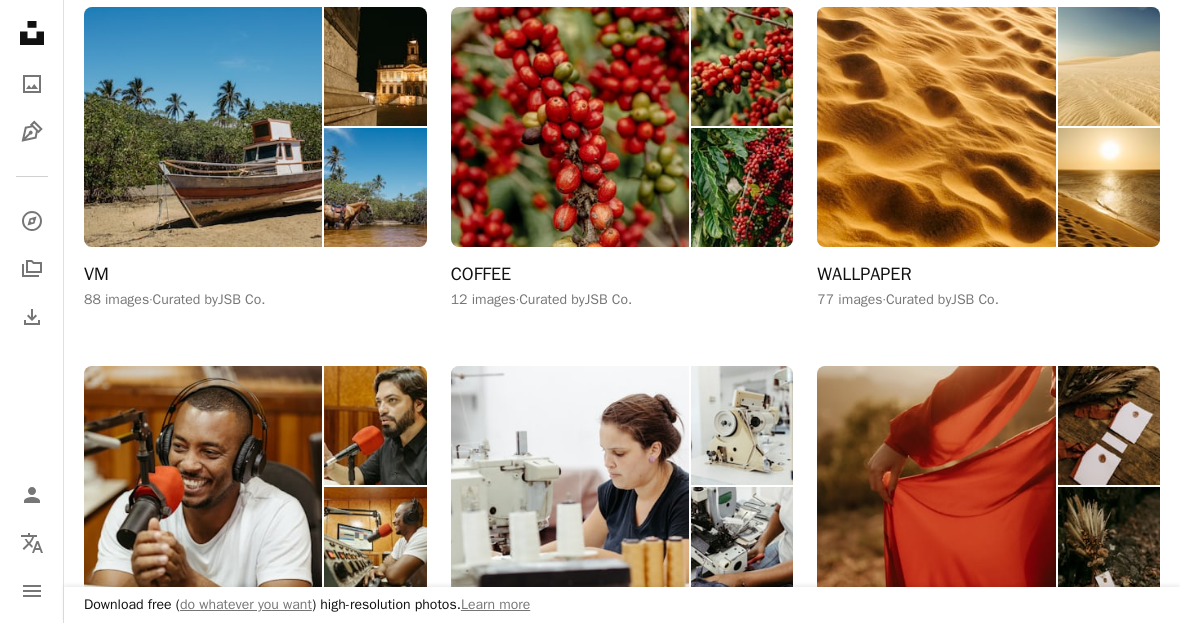 click at bounding box center (570, 1203) 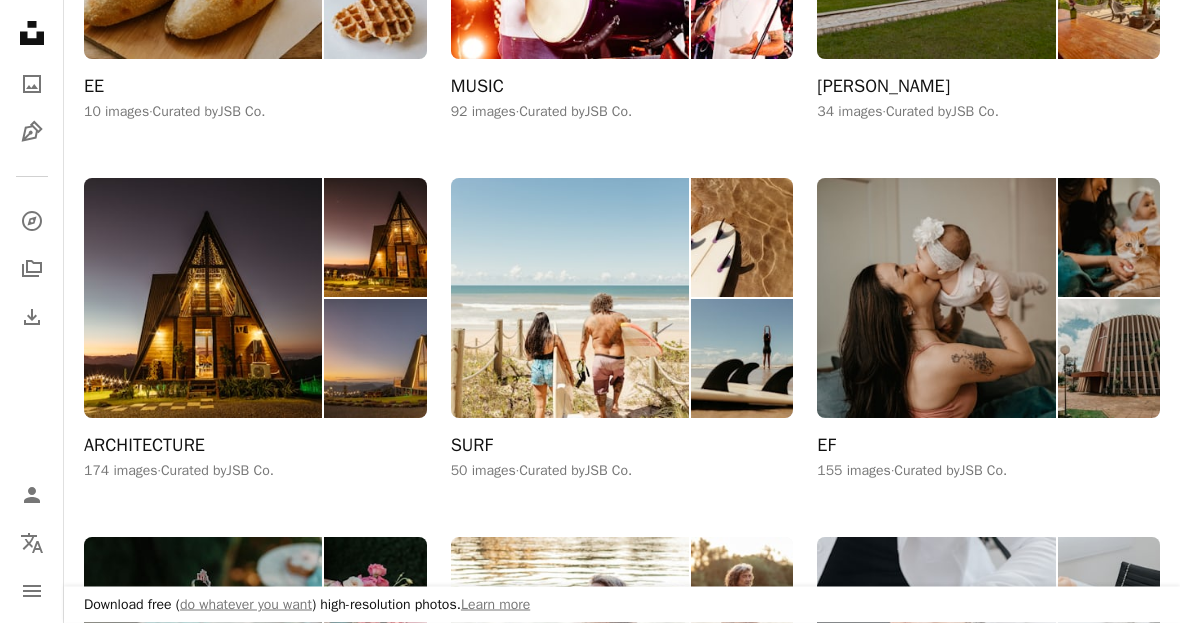 scroll, scrollTop: 2519, scrollLeft: 0, axis: vertical 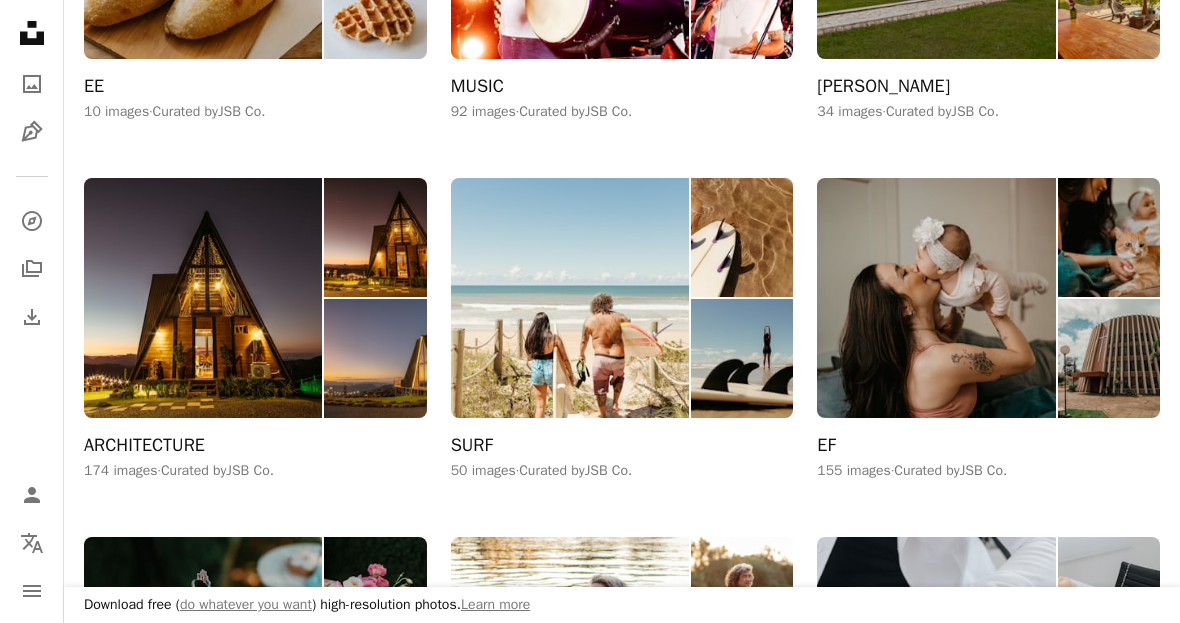 click at bounding box center (570, 298) 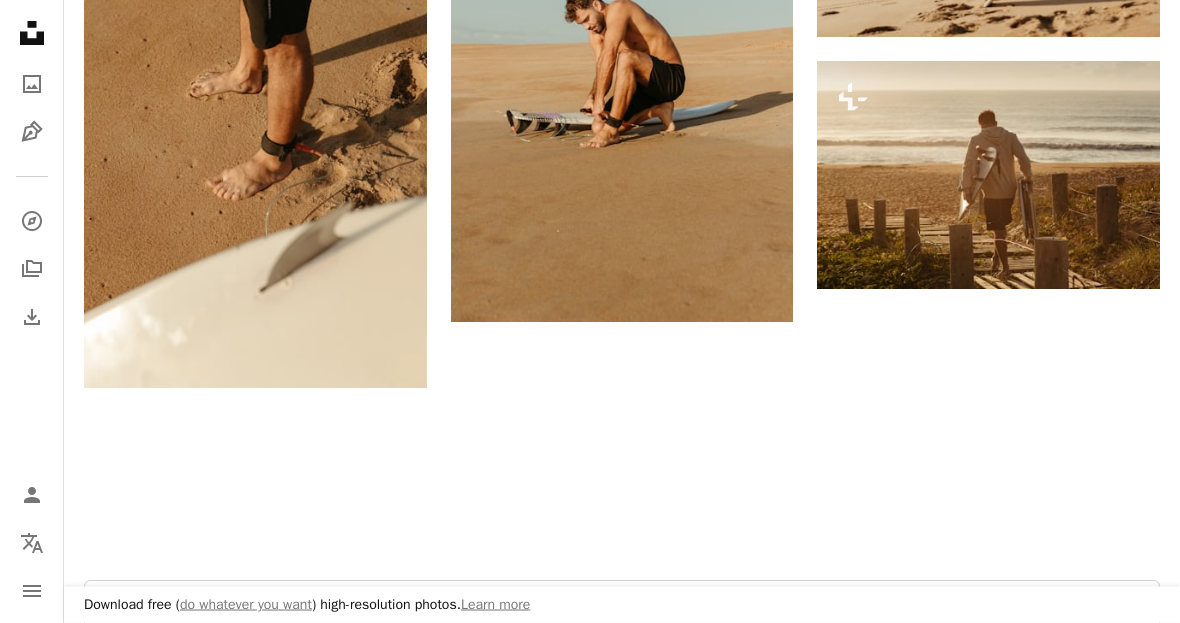 scroll, scrollTop: 2626, scrollLeft: 0, axis: vertical 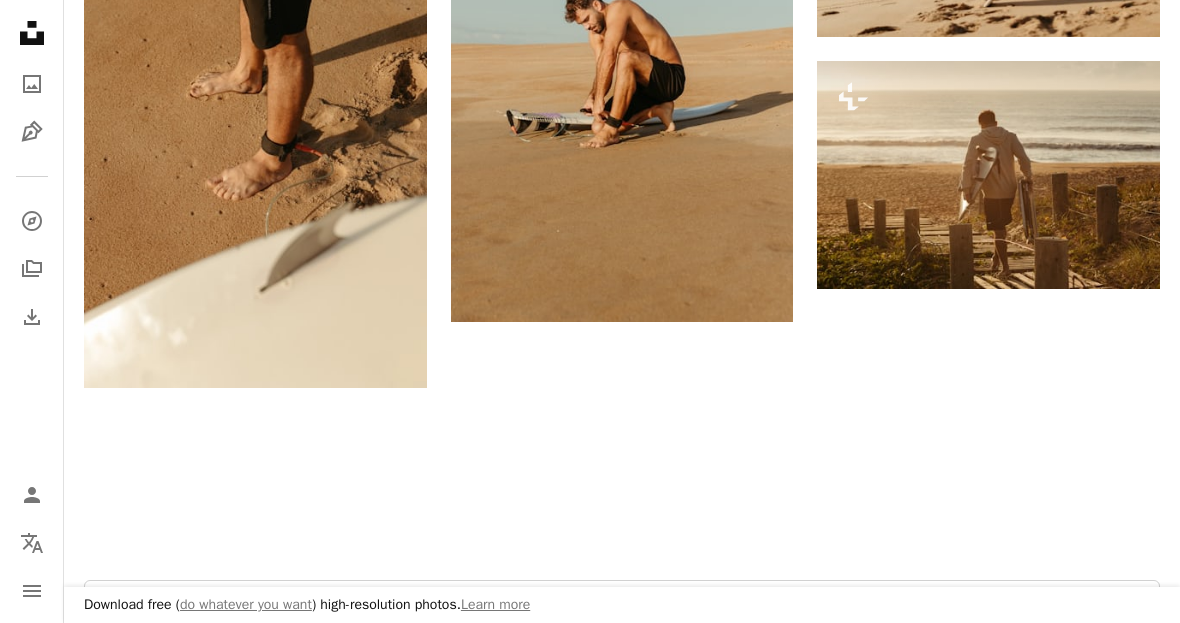 click on "Load more" at bounding box center (622, 612) 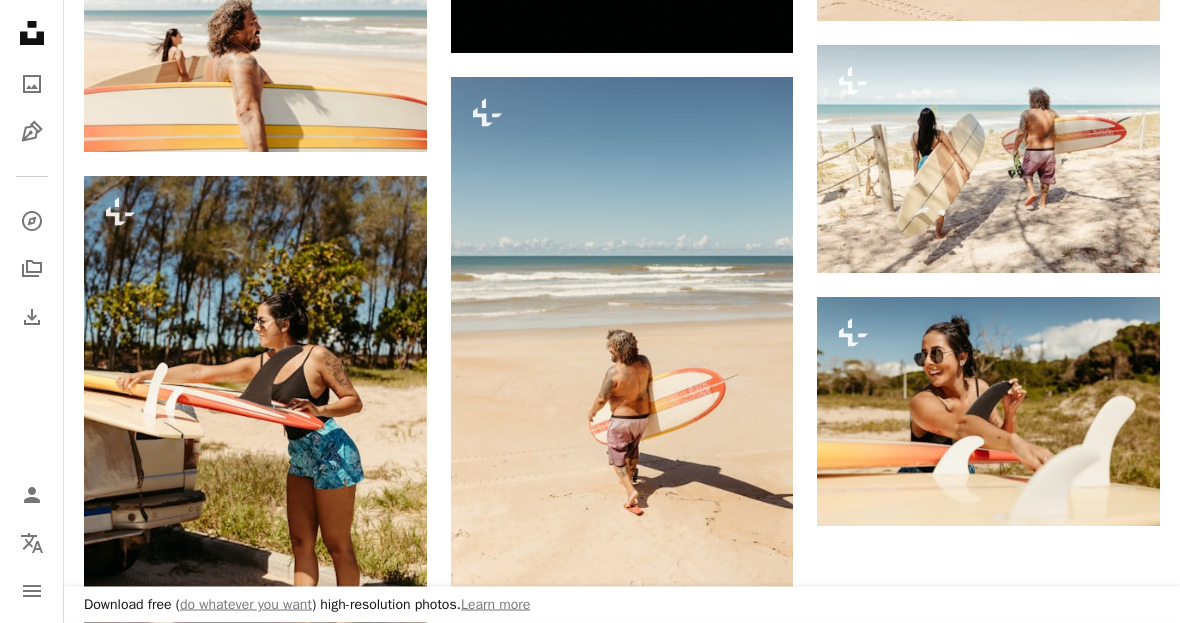 scroll, scrollTop: 5739, scrollLeft: 0, axis: vertical 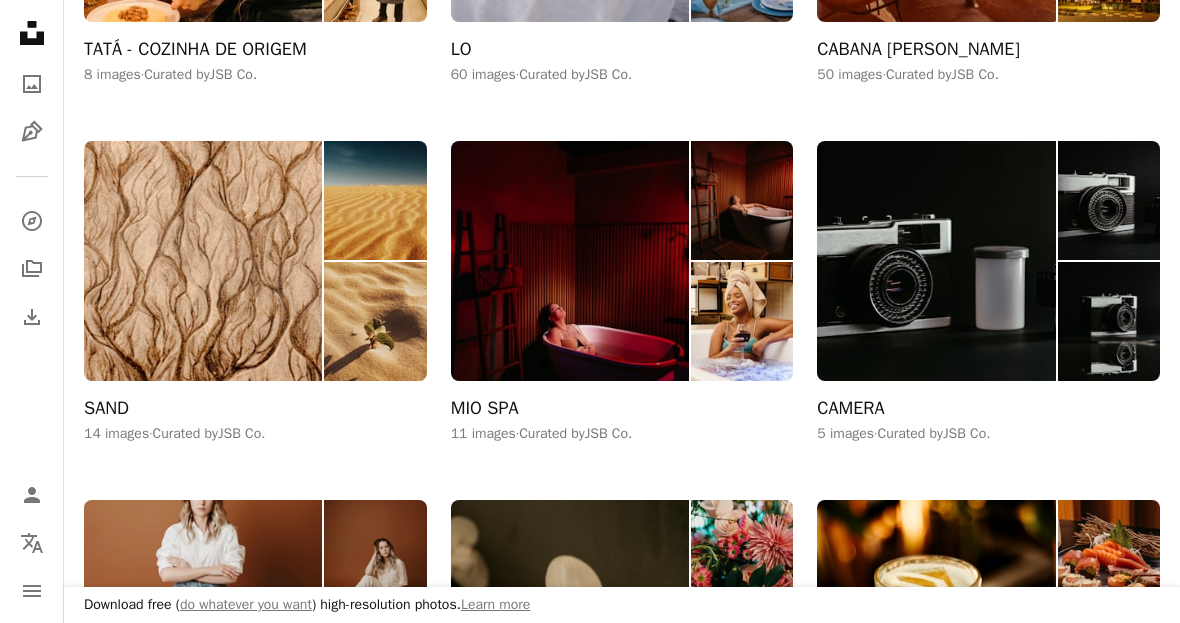 click at bounding box center [203, 261] 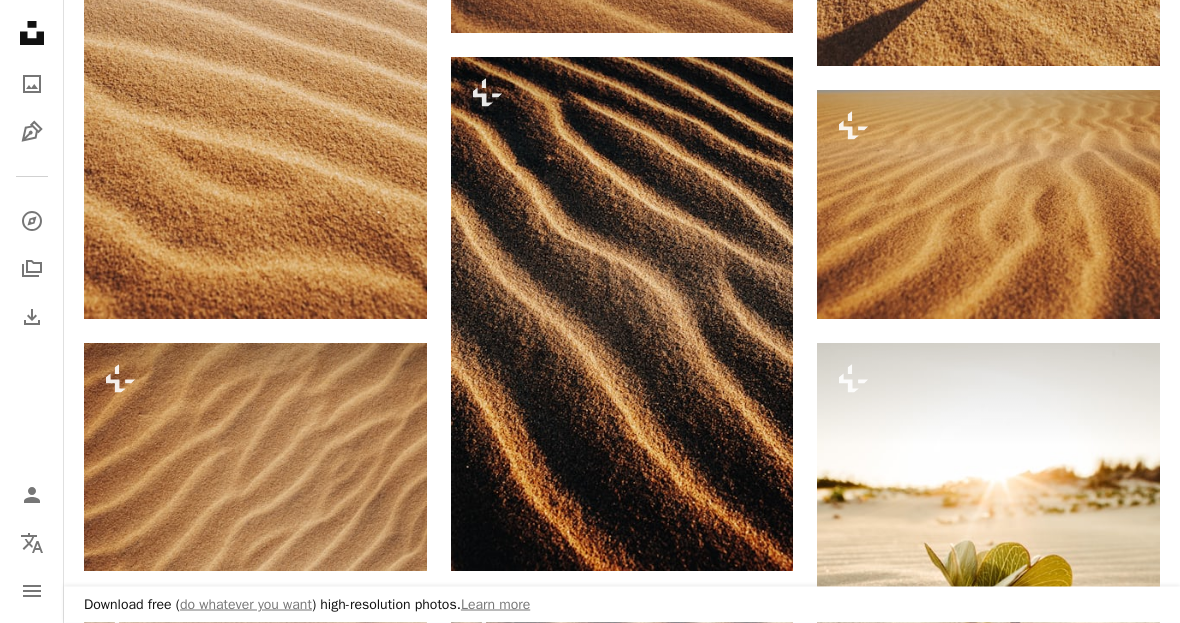 scroll, scrollTop: 798, scrollLeft: 0, axis: vertical 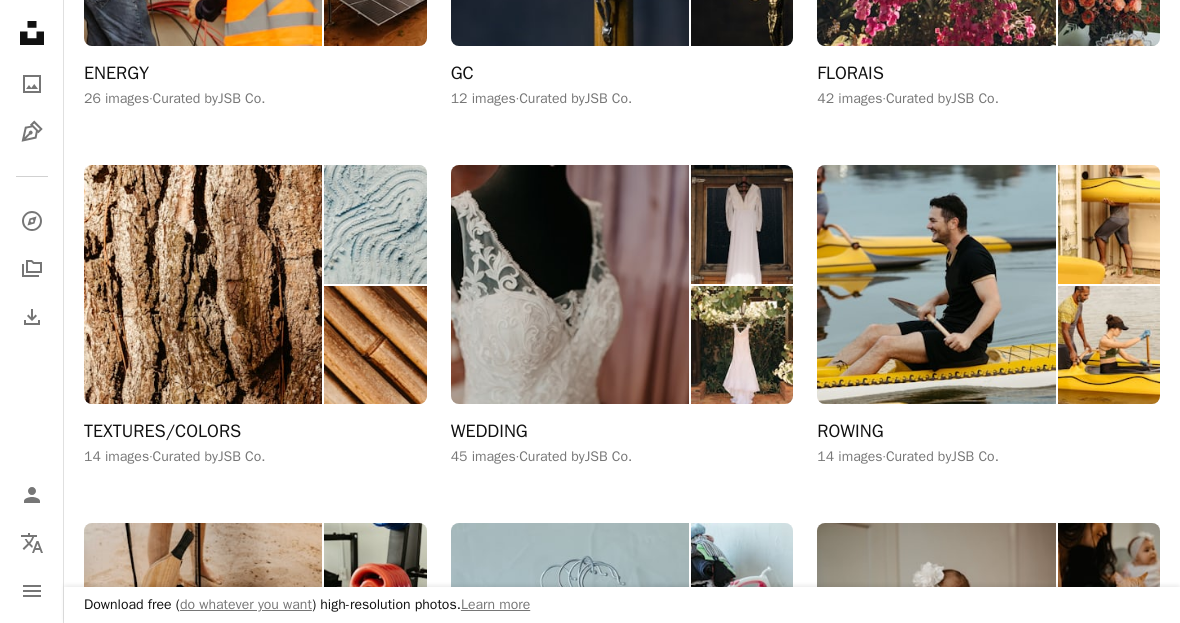 click at bounding box center [203, 285] 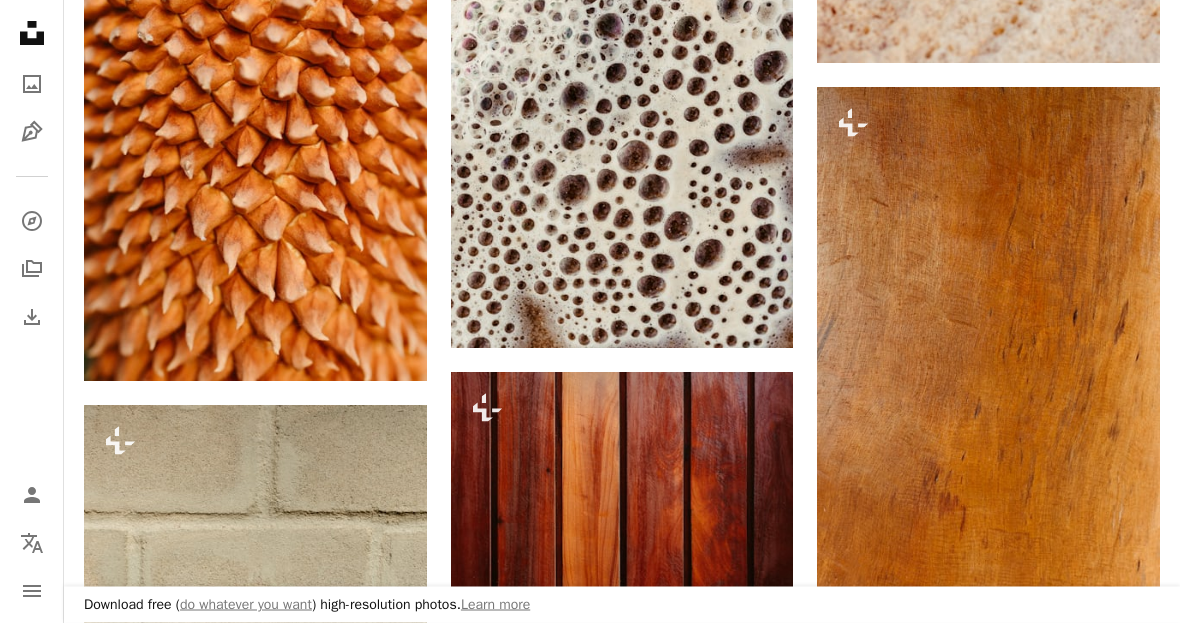 scroll, scrollTop: 1557, scrollLeft: 0, axis: vertical 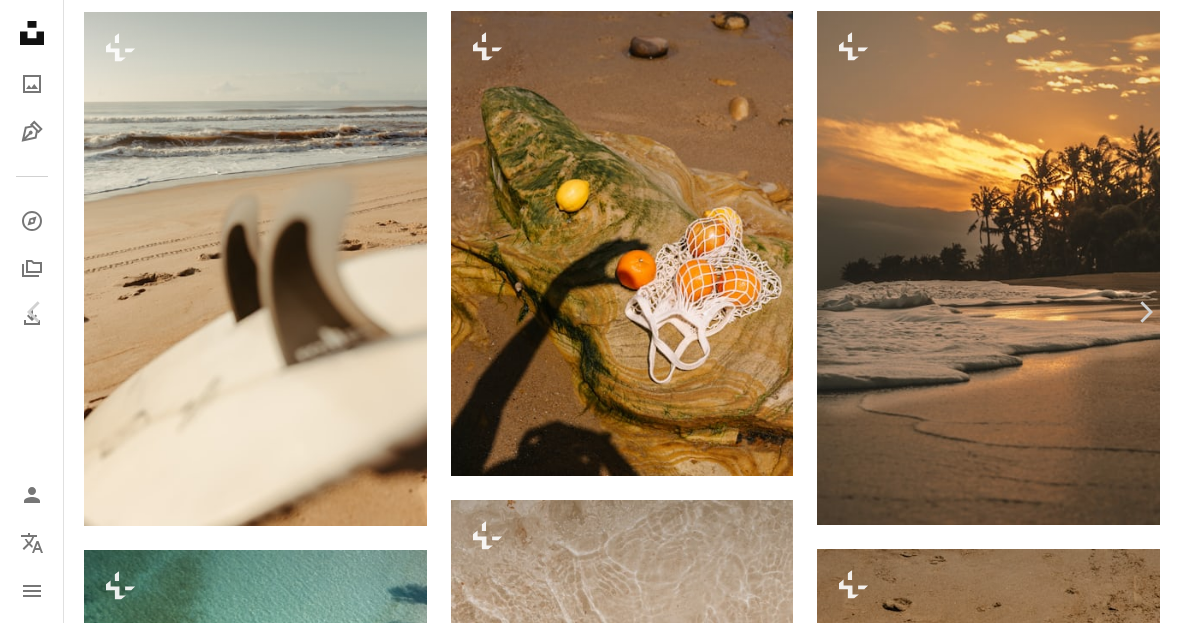 click on "An X shape" at bounding box center (20, 20) 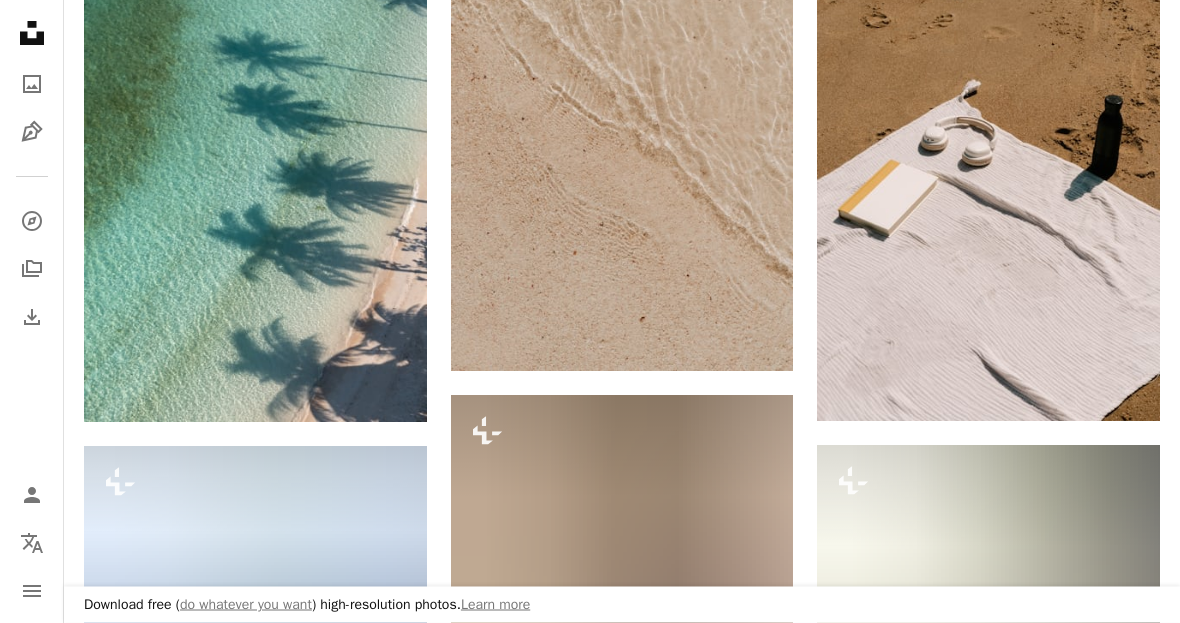 scroll, scrollTop: 1517, scrollLeft: 0, axis: vertical 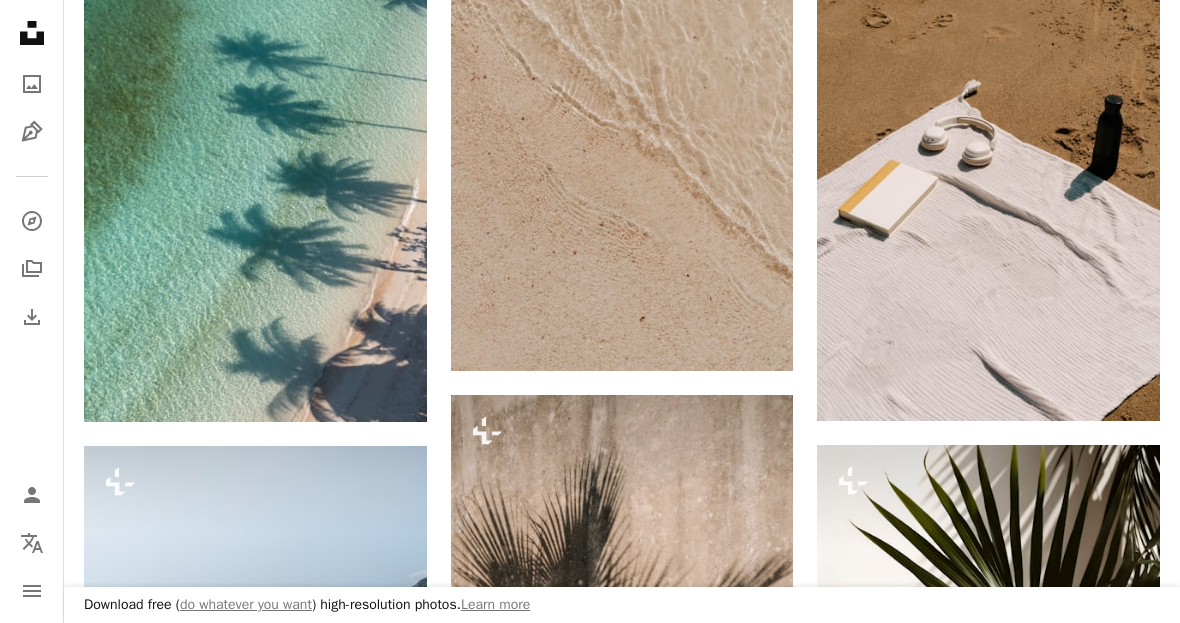 click at bounding box center (255, 165) 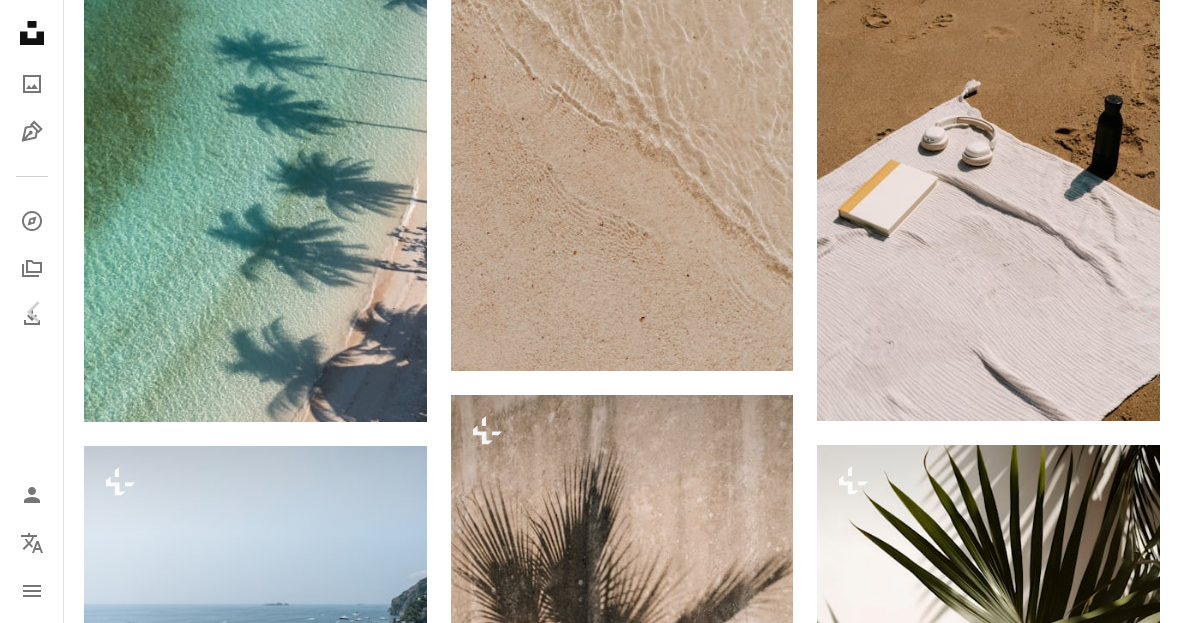click on "[PERSON_NAME]" at bounding box center (185, 10518) 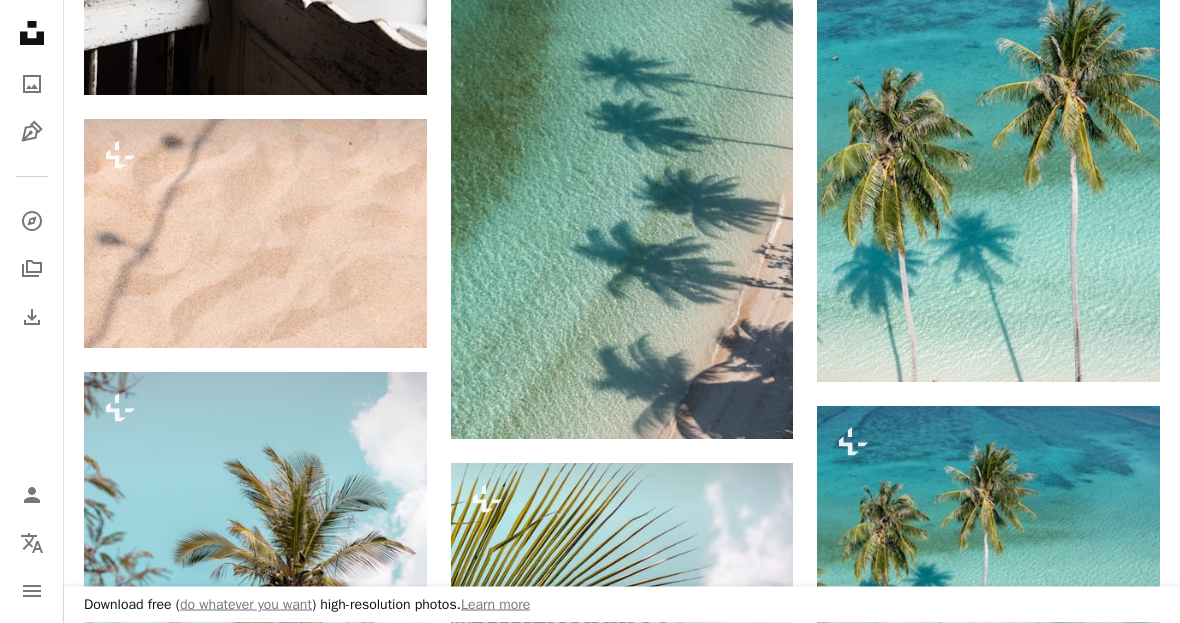 scroll, scrollTop: 2517, scrollLeft: 0, axis: vertical 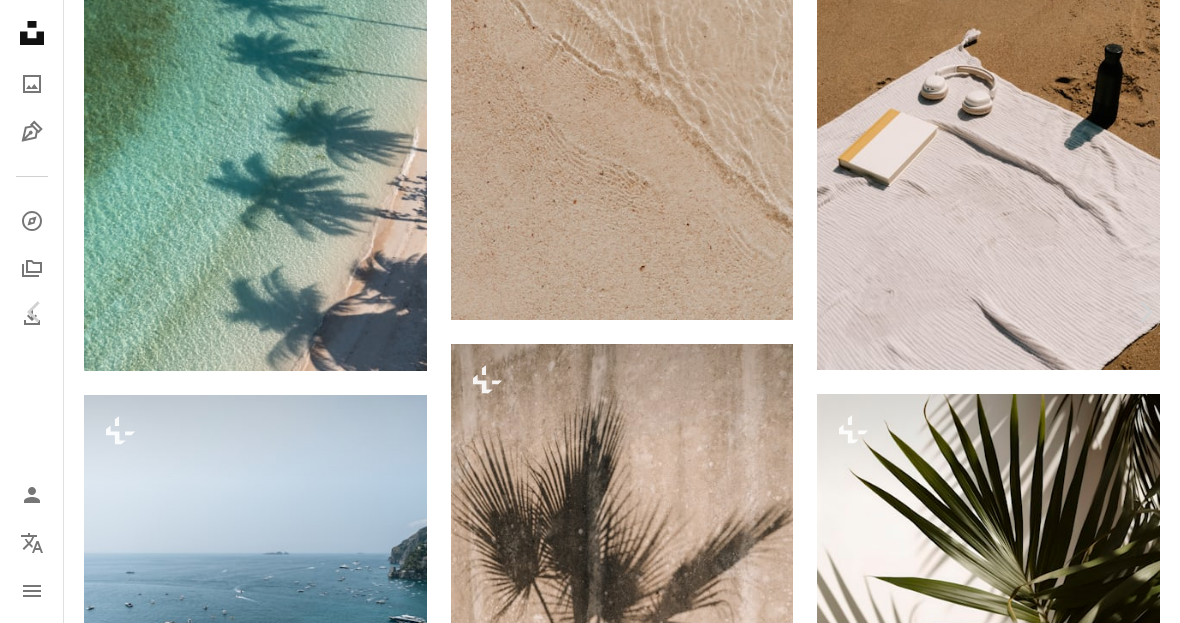 click on "An X shape" at bounding box center (20, 20) 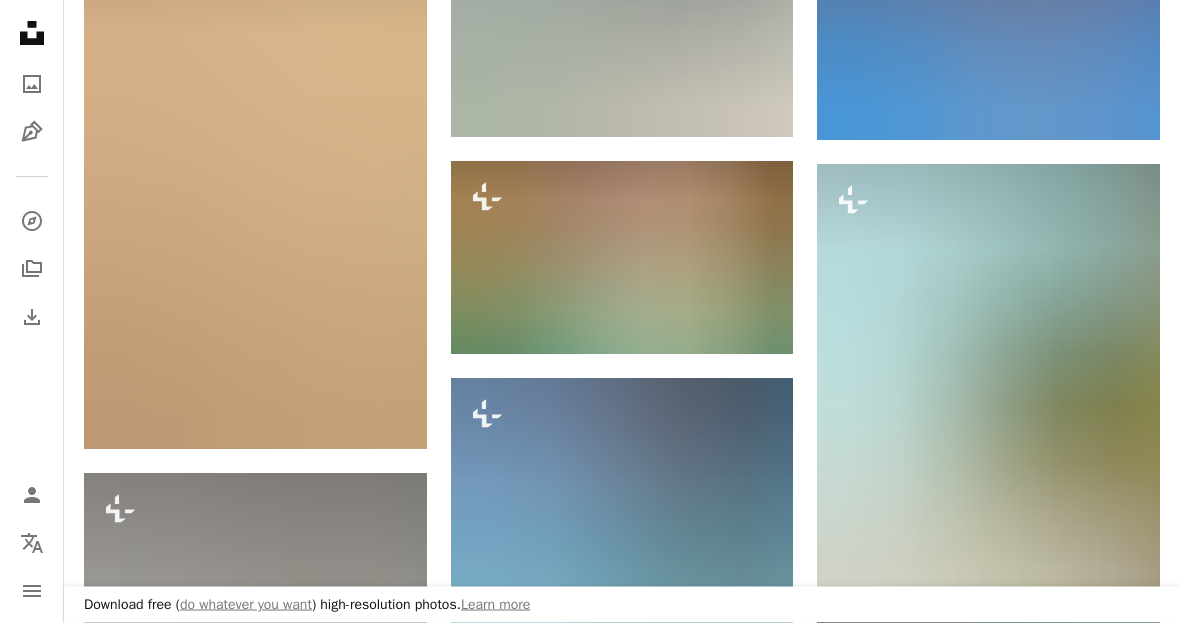 scroll, scrollTop: 4536, scrollLeft: 0, axis: vertical 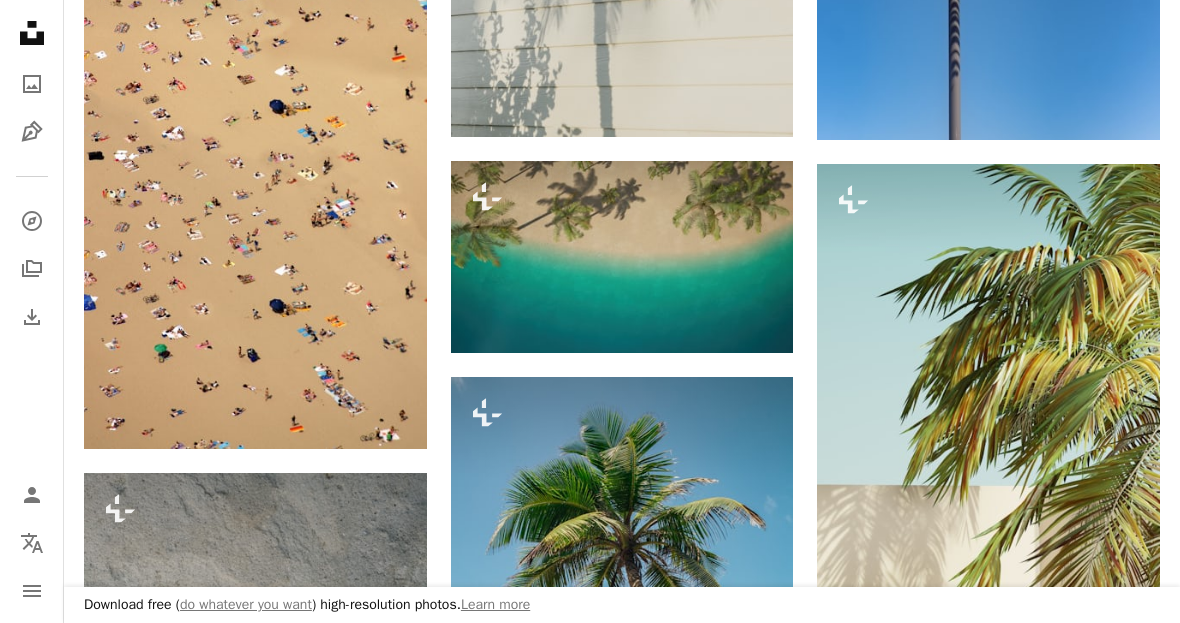 click on "[PERSON_NAME] 🇨🇦" at bounding box center (211, 407) 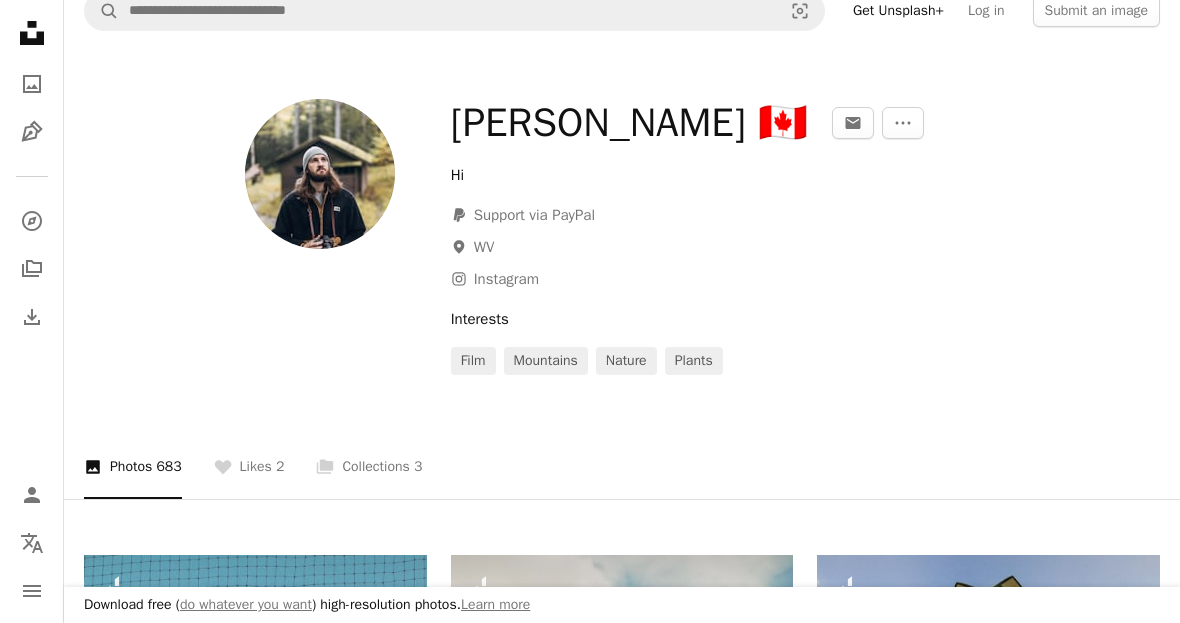 scroll, scrollTop: 0, scrollLeft: 0, axis: both 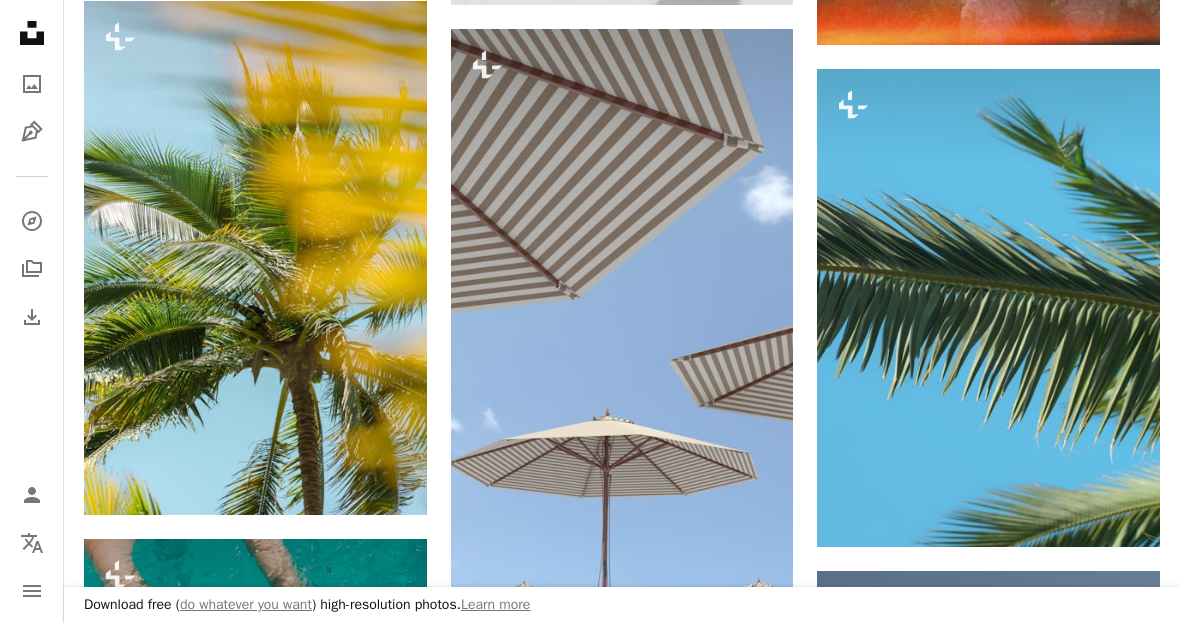 click on "[PERSON_NAME]" at bounding box center [566, 596] 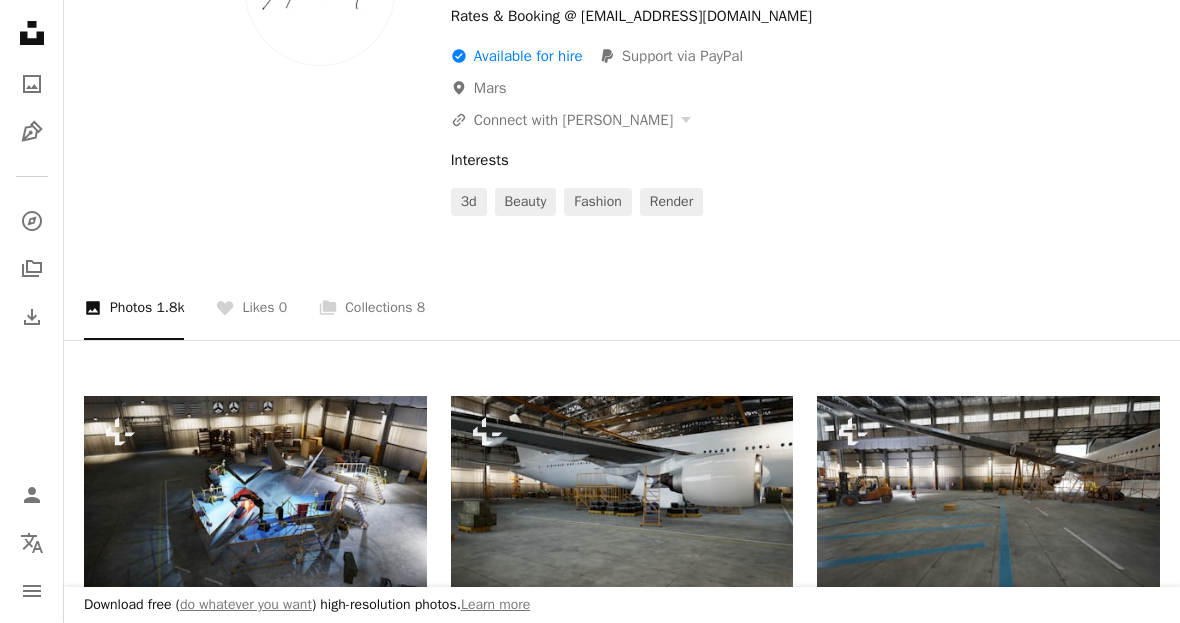 scroll, scrollTop: 201, scrollLeft: 0, axis: vertical 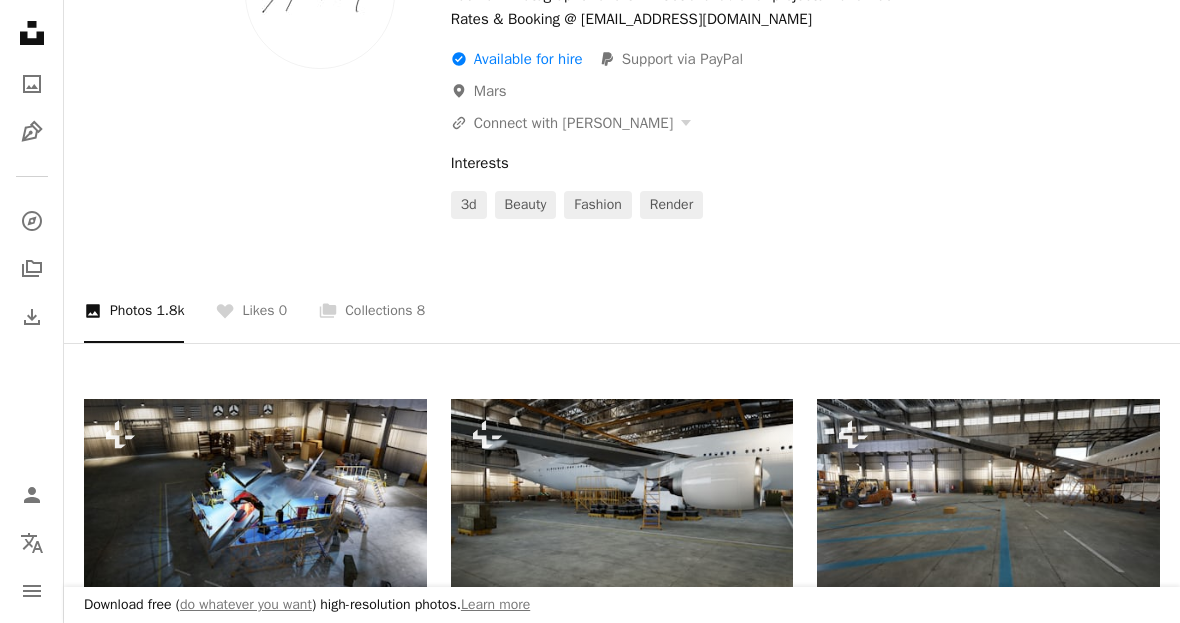 click on "A stack of folders Collections   8" at bounding box center (372, 311) 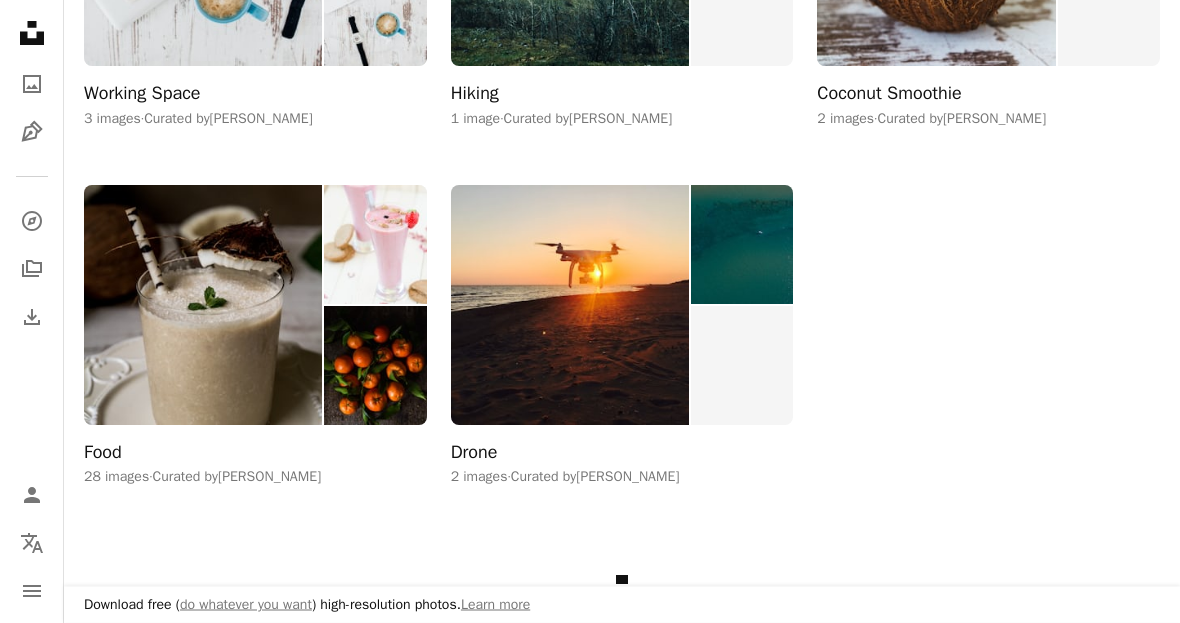 scroll, scrollTop: 1156, scrollLeft: 0, axis: vertical 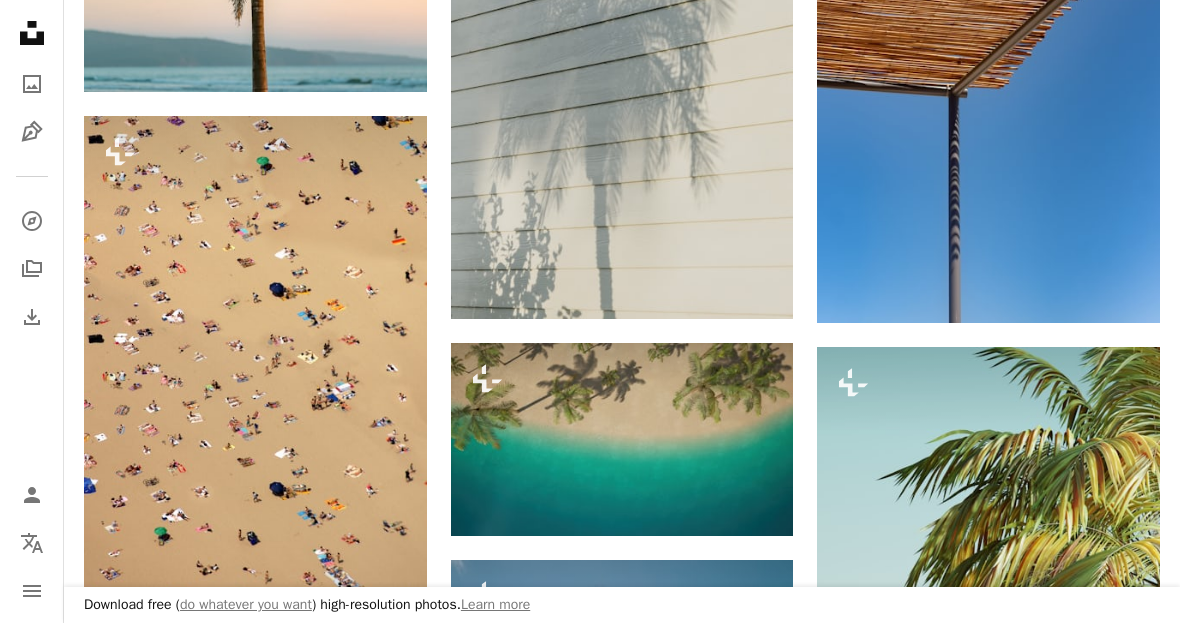 click on "[PERSON_NAME]" at bounding box center [566, 277] 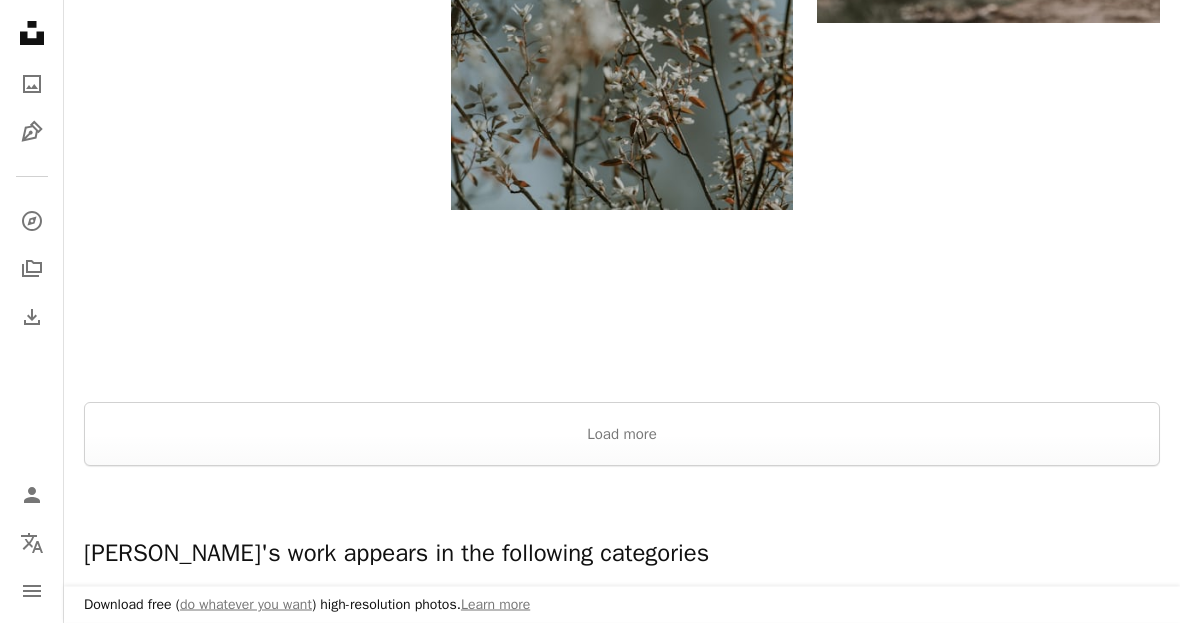 scroll, scrollTop: 2648, scrollLeft: 0, axis: vertical 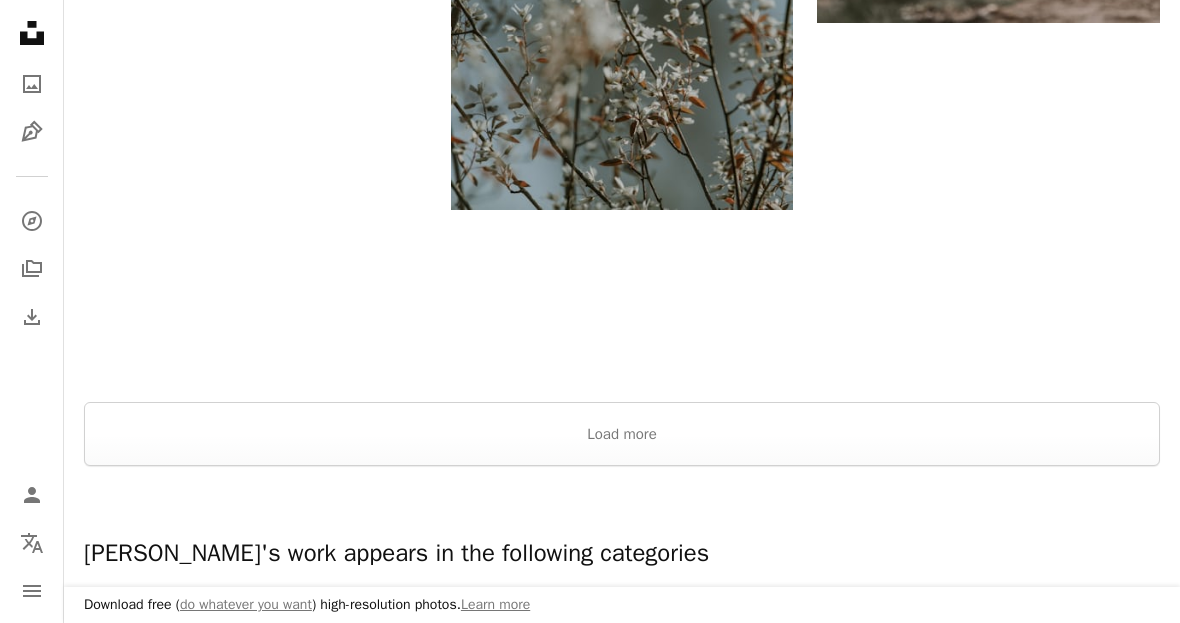 click on "Load more" at bounding box center [622, 434] 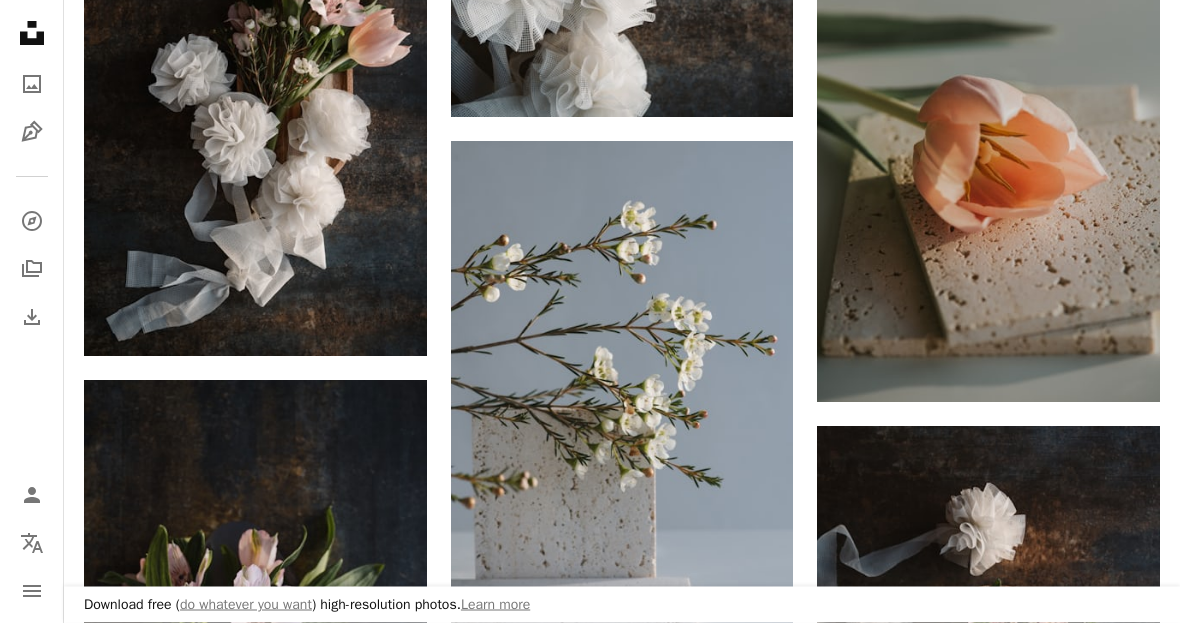 scroll, scrollTop: 30744, scrollLeft: 0, axis: vertical 